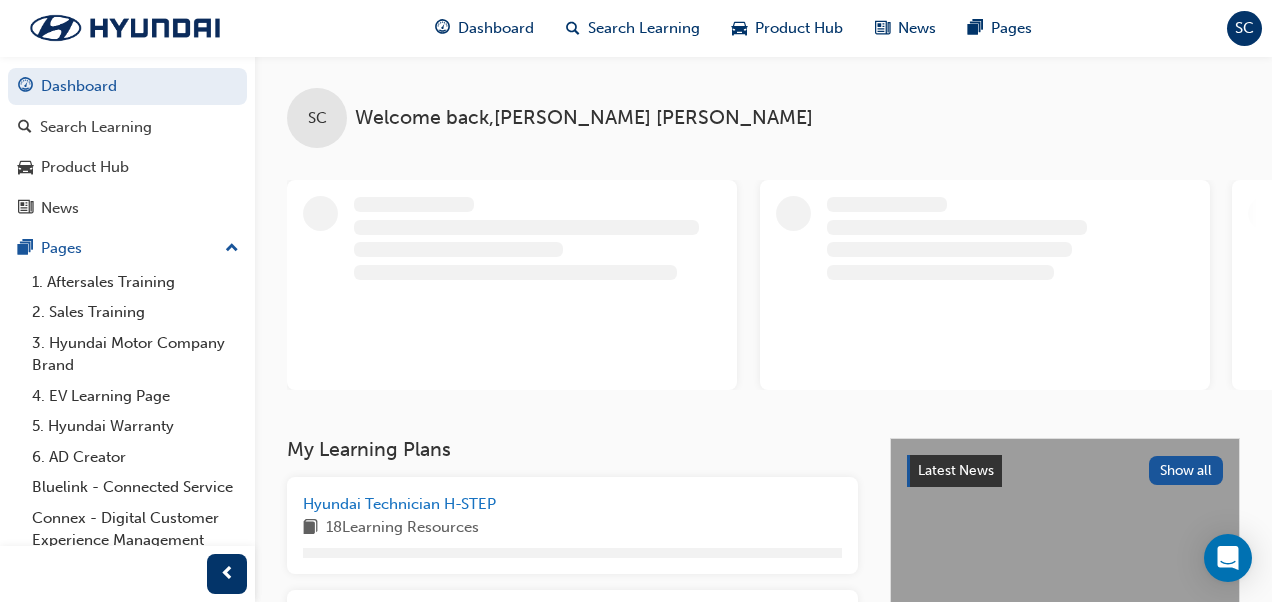 scroll, scrollTop: 0, scrollLeft: 0, axis: both 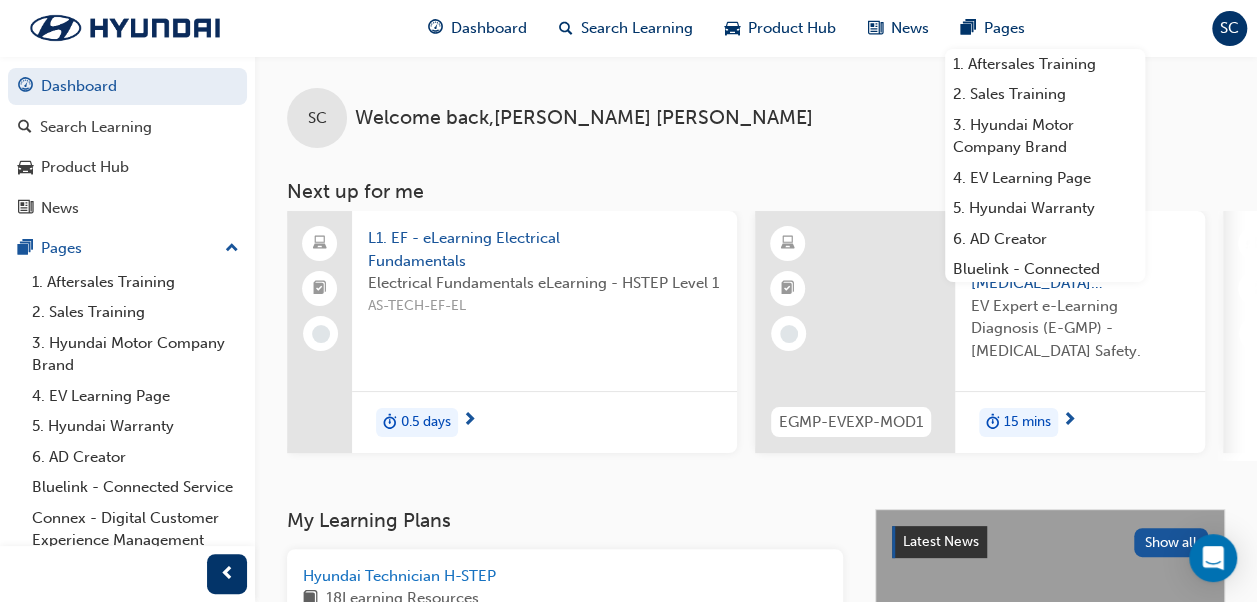 click at bounding box center [469, 421] 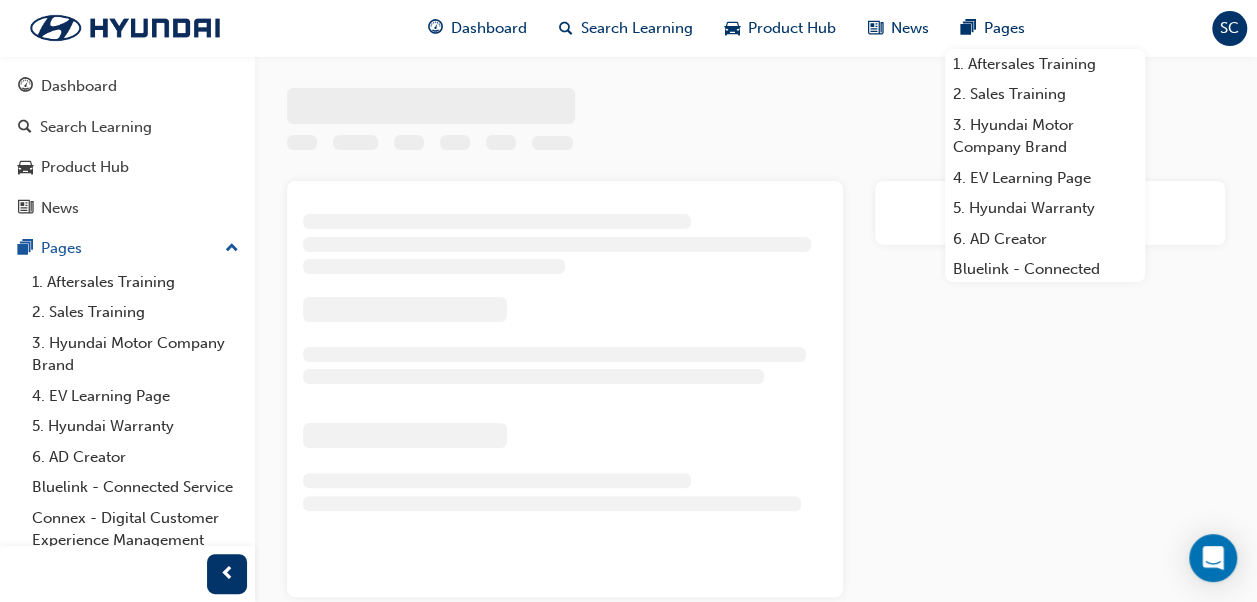 click at bounding box center [756, 111] 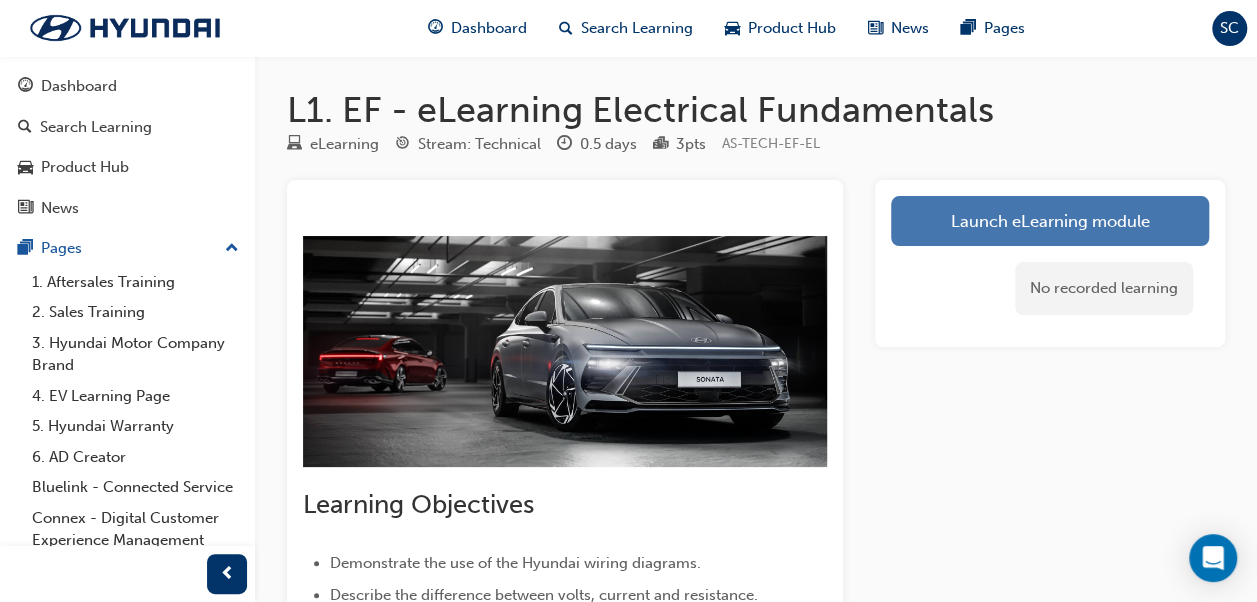 click on "Launch eLearning module" at bounding box center [1050, 221] 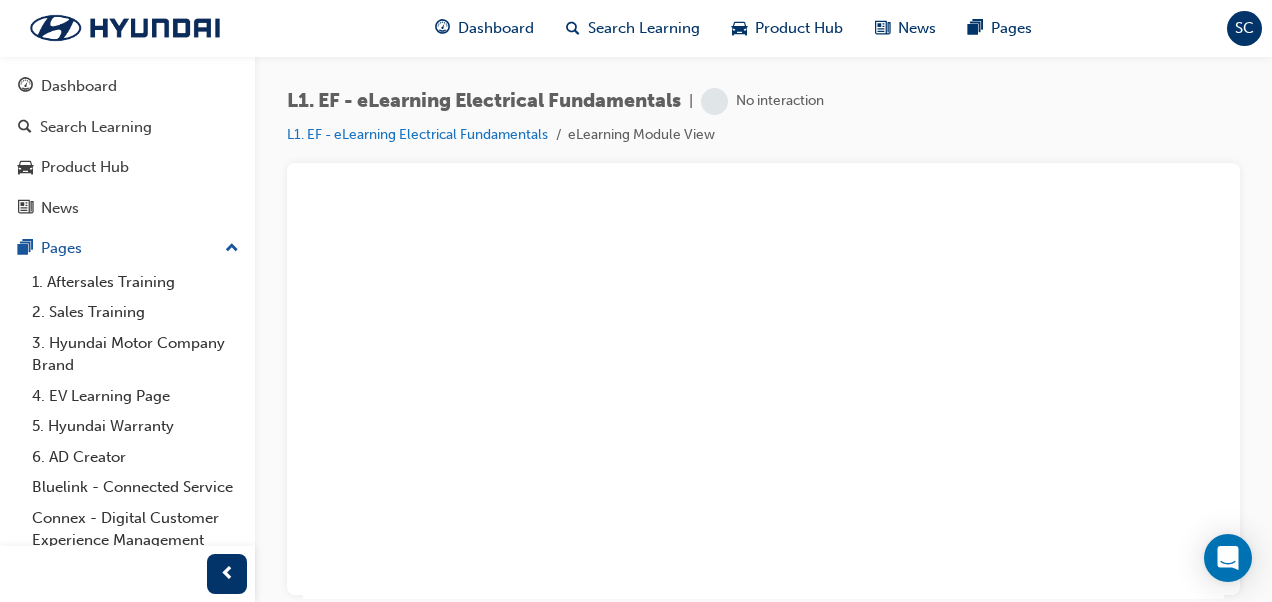 scroll, scrollTop: 0, scrollLeft: 0, axis: both 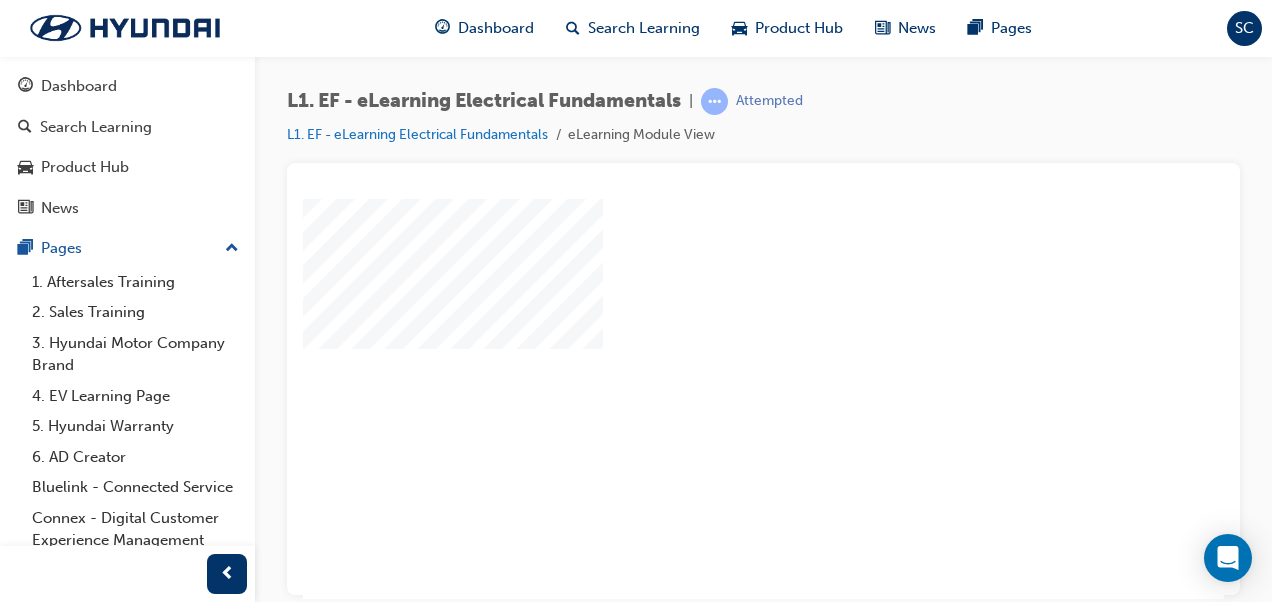 click at bounding box center [706, 340] 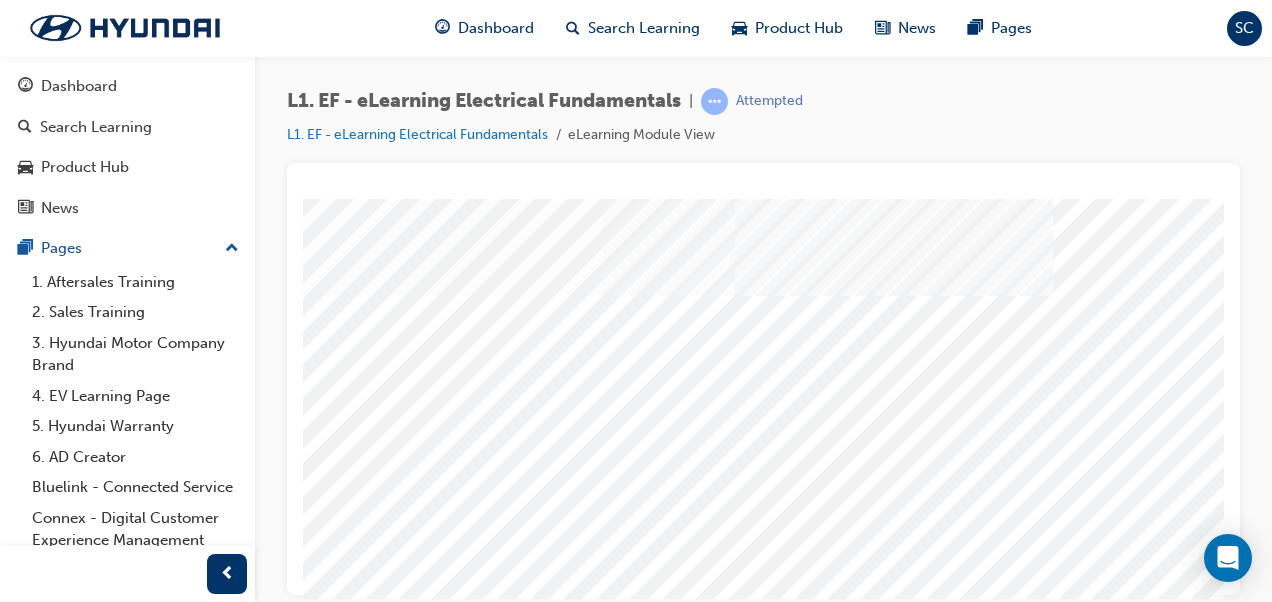 scroll, scrollTop: 336, scrollLeft: 0, axis: vertical 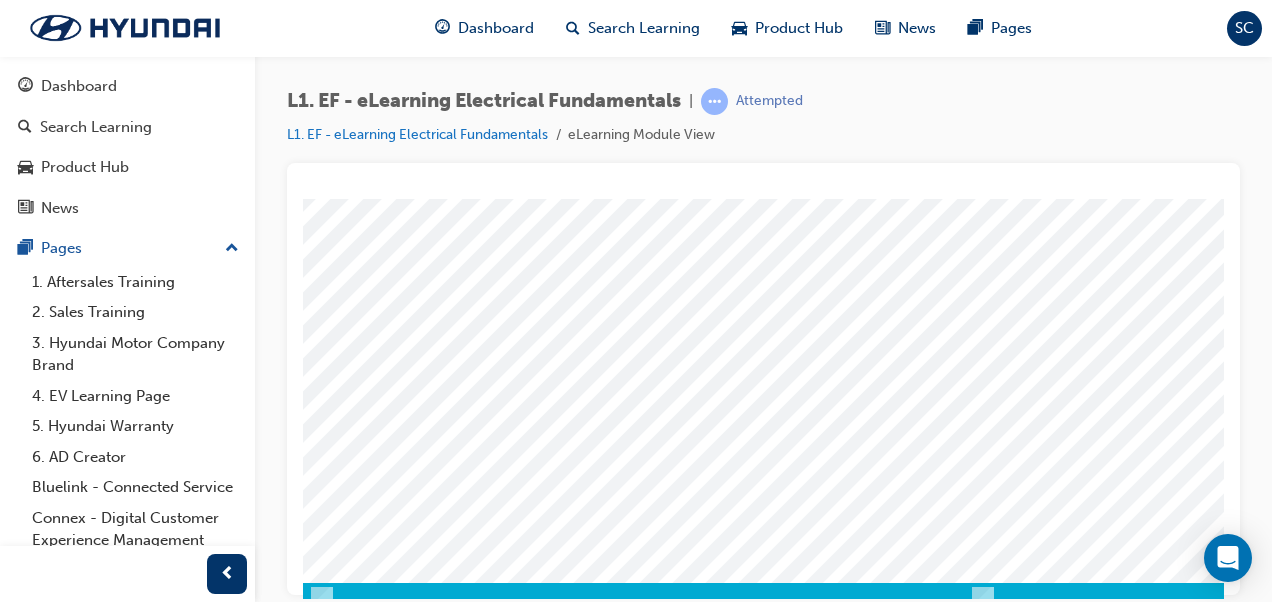 click at bounding box center (373, 2960) 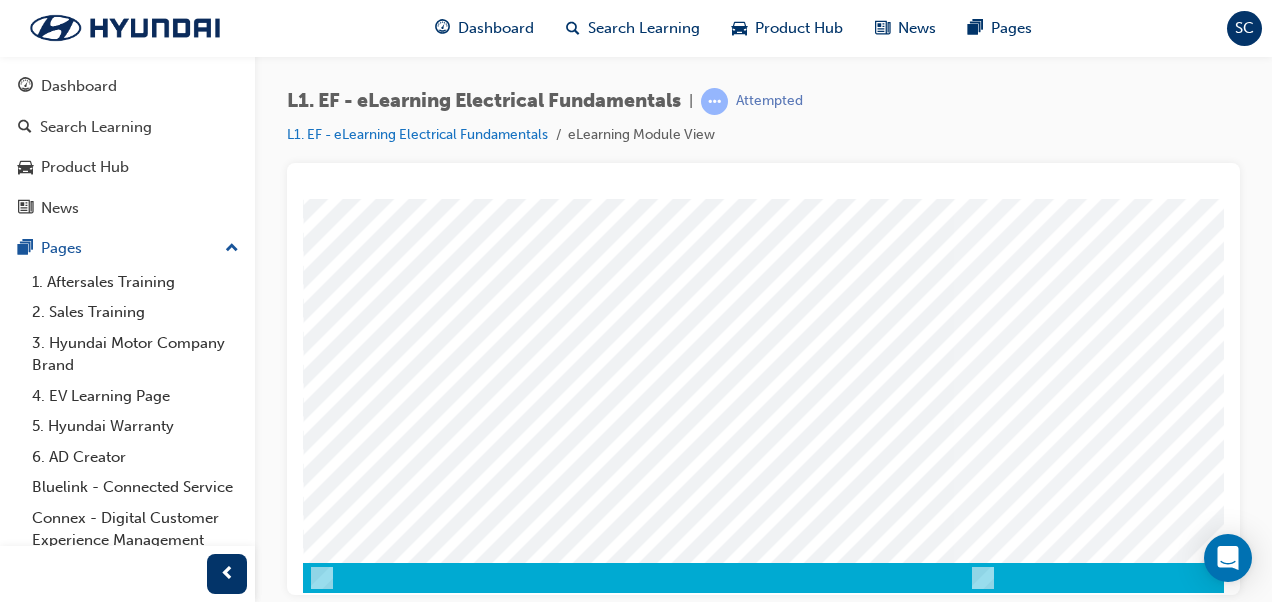 scroll, scrollTop: 365, scrollLeft: 0, axis: vertical 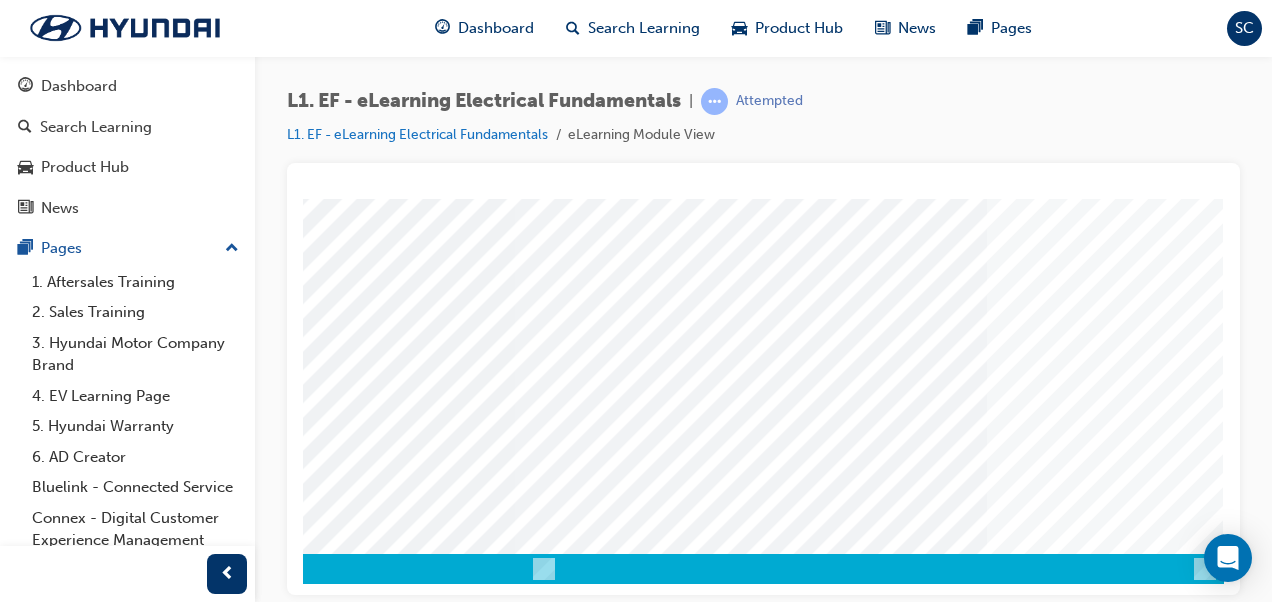 drag, startPoint x: 843, startPoint y: 587, endPoint x: 1443, endPoint y: 799, distance: 636.3521 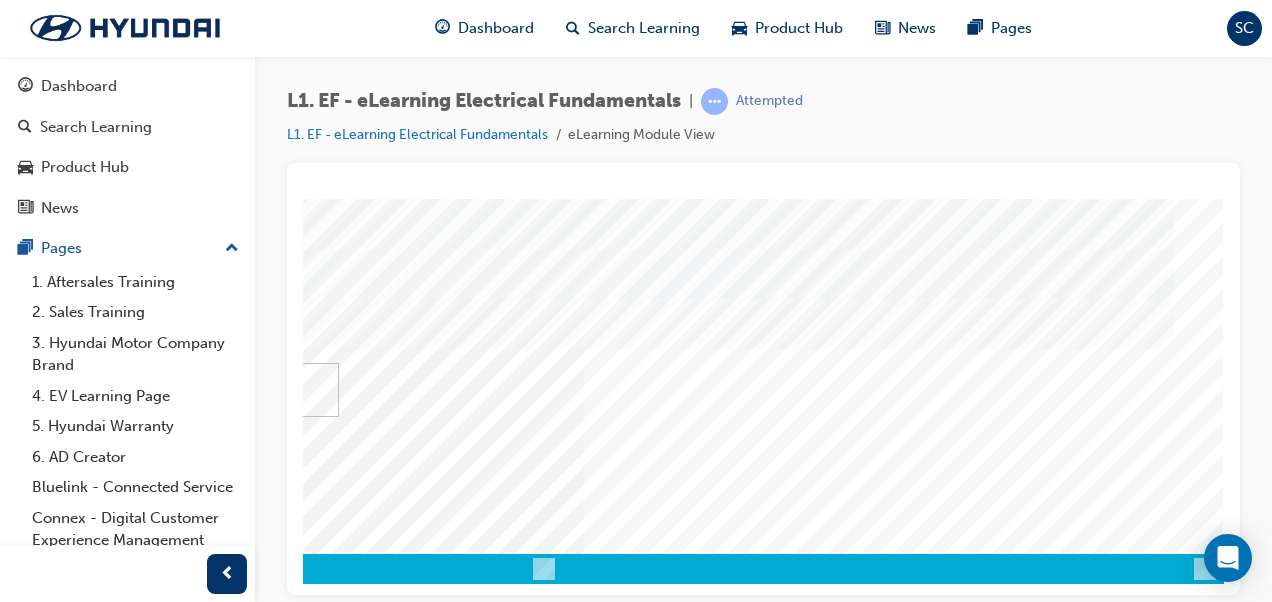 scroll, scrollTop: 0, scrollLeft: 0, axis: both 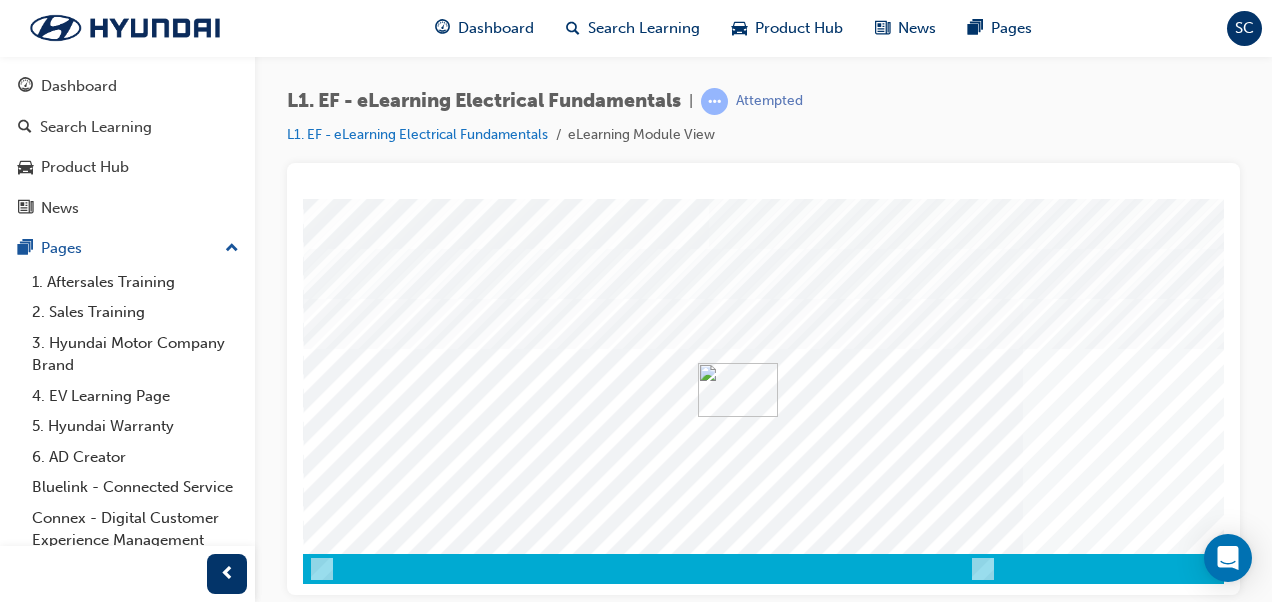 drag, startPoint x: 1218, startPoint y: 337, endPoint x: 1532, endPoint y: 742, distance: 512.46564 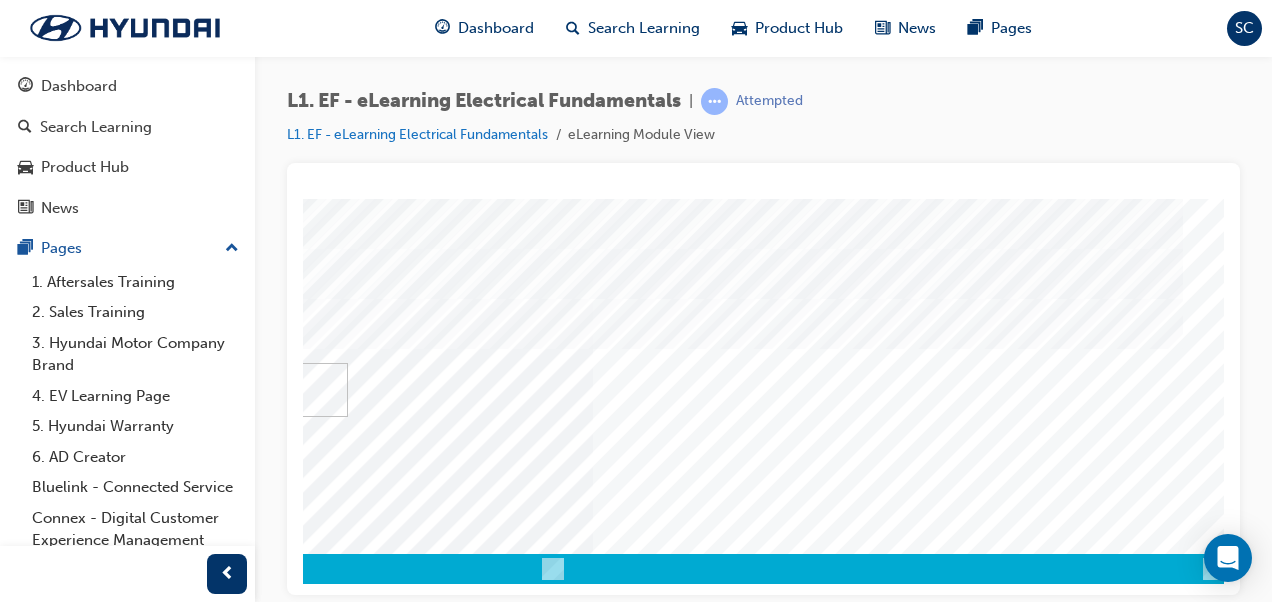 drag, startPoint x: 883, startPoint y: 589, endPoint x: 1463, endPoint y: 799, distance: 616.8468 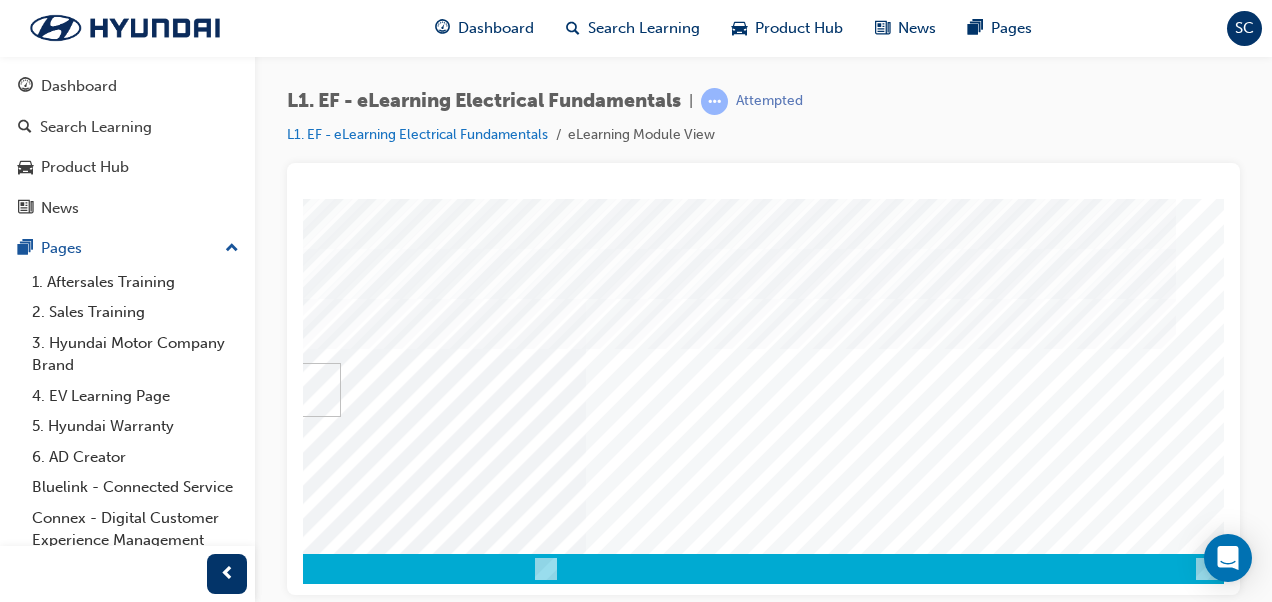 click at bounding box center [-64, 3766] 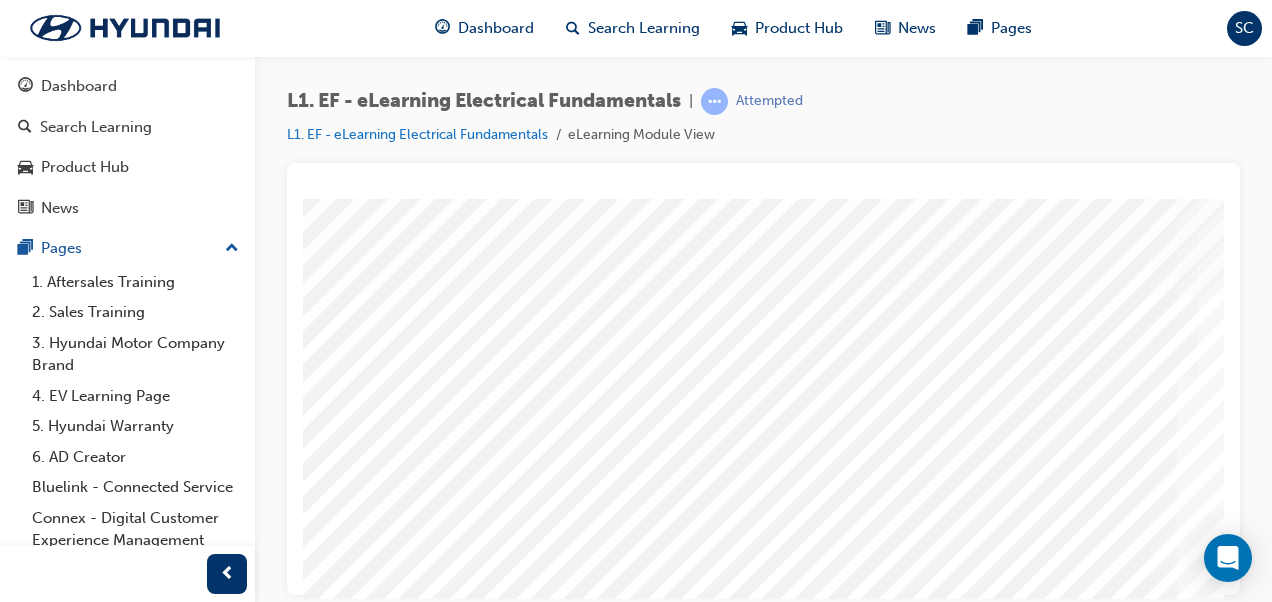 scroll, scrollTop: 336, scrollLeft: 0, axis: vertical 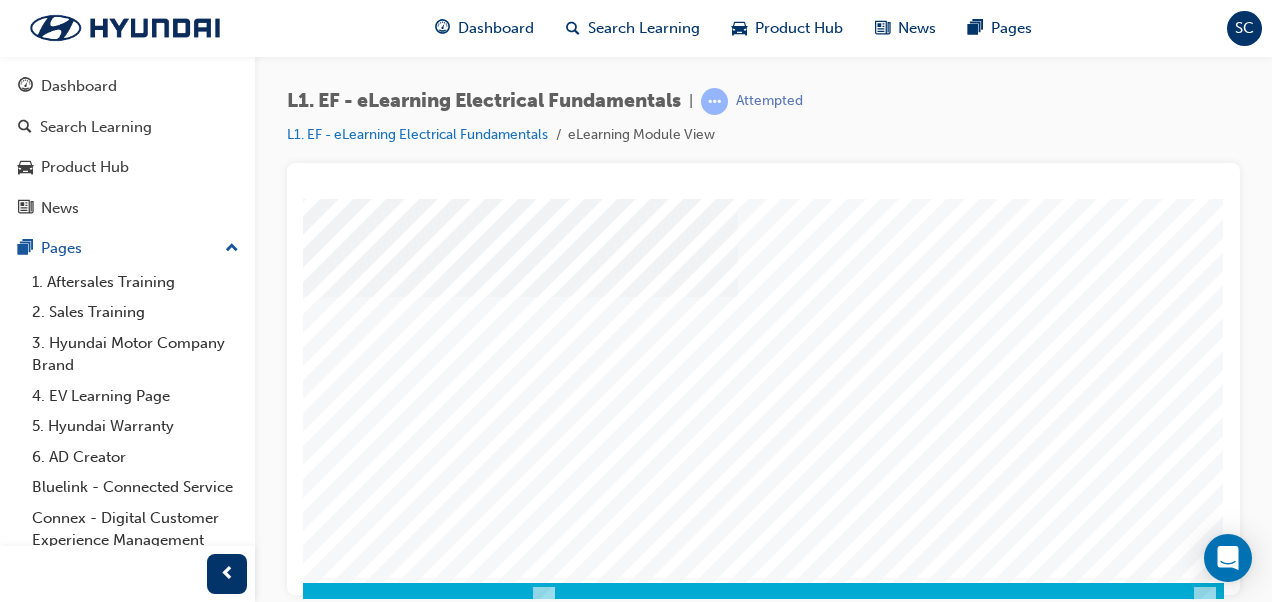 click at bounding box center [-66, 2289] 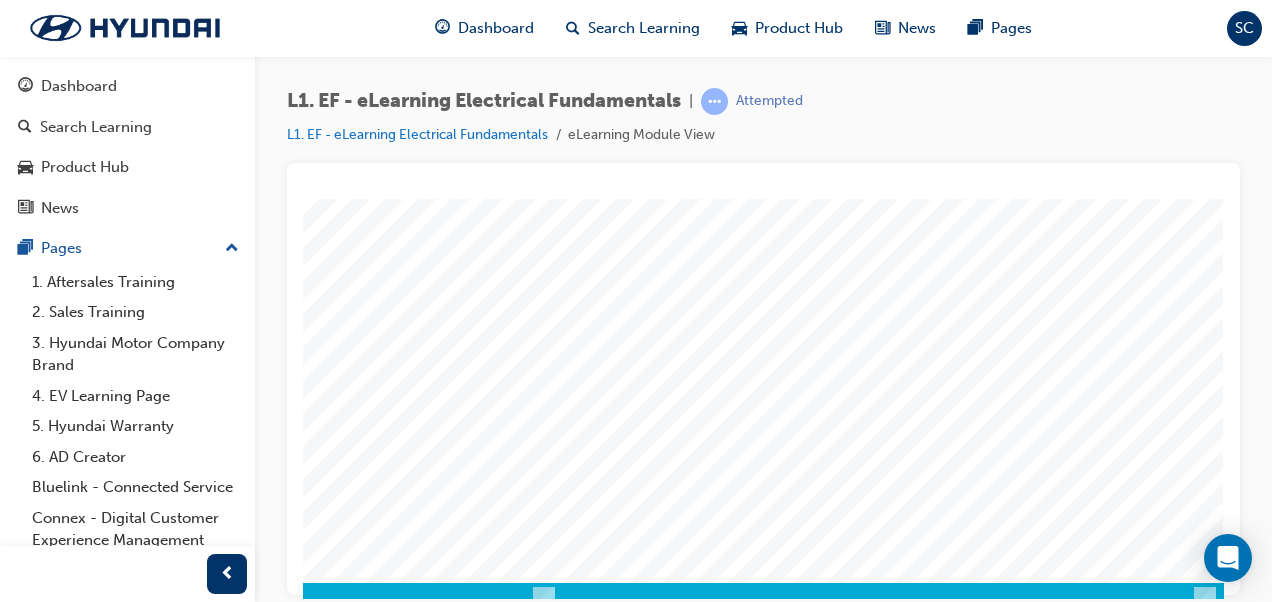 scroll, scrollTop: 0, scrollLeft: 0, axis: both 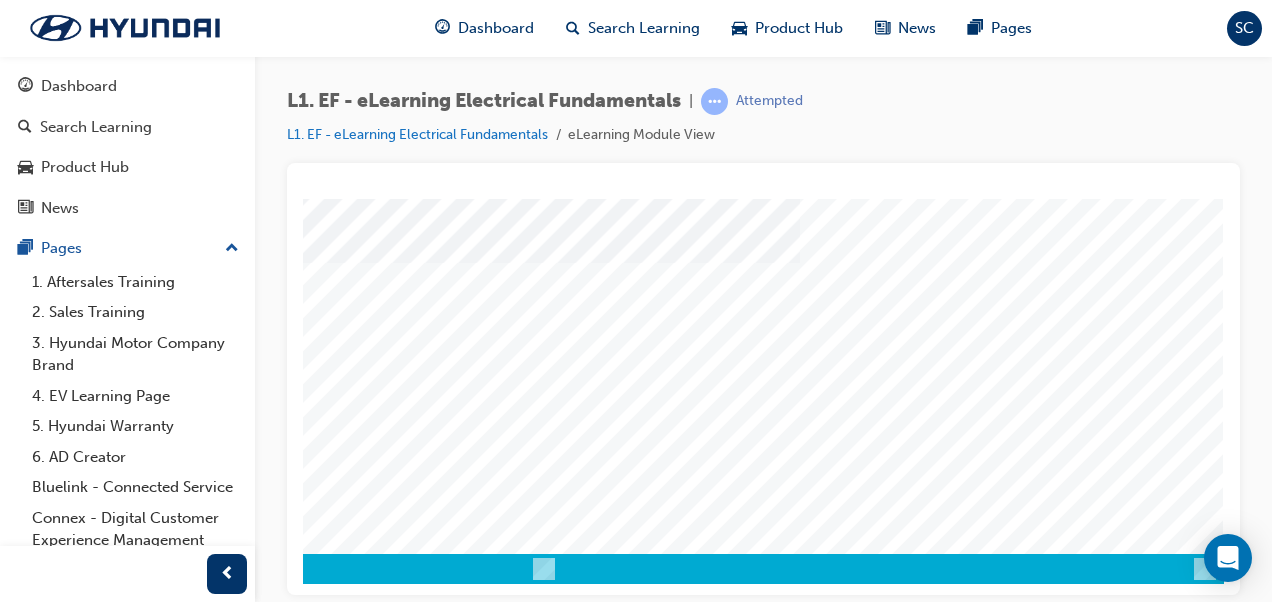 click at bounding box center [-66, 2260] 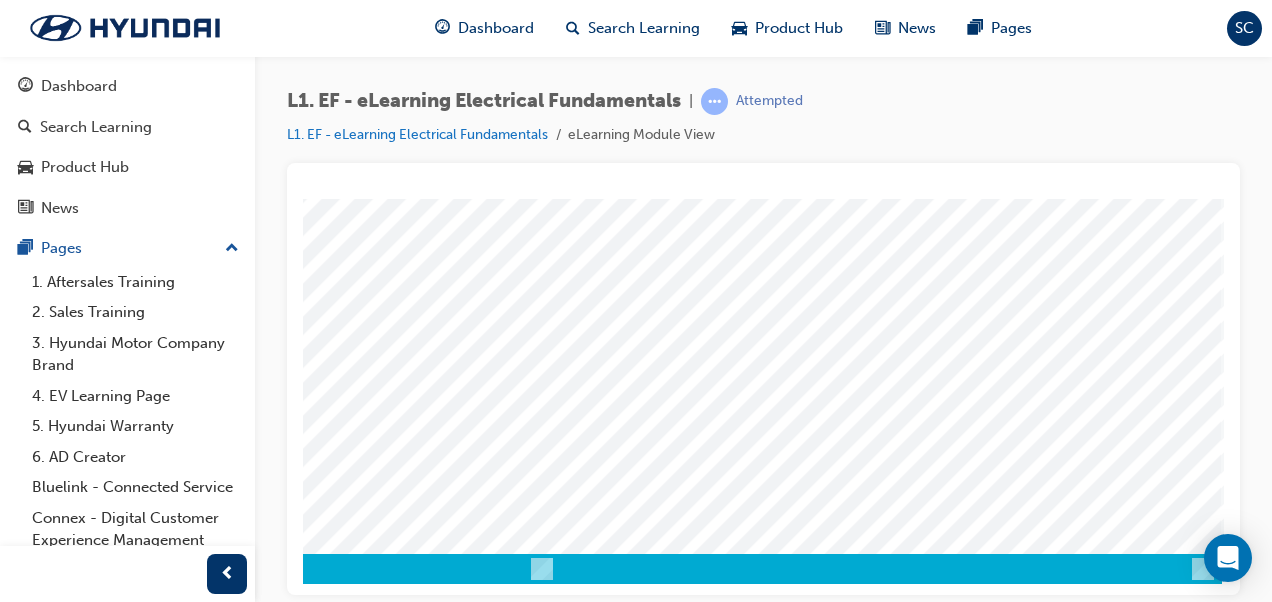 scroll, scrollTop: 0, scrollLeft: 0, axis: both 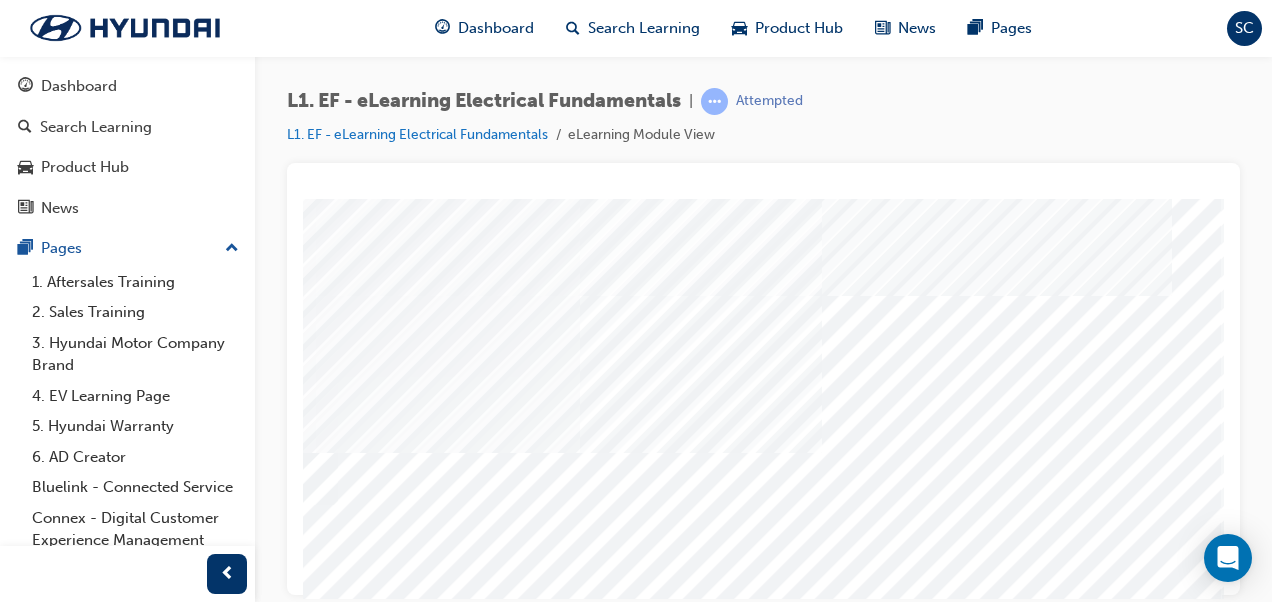 click at bounding box center (61, 4005) 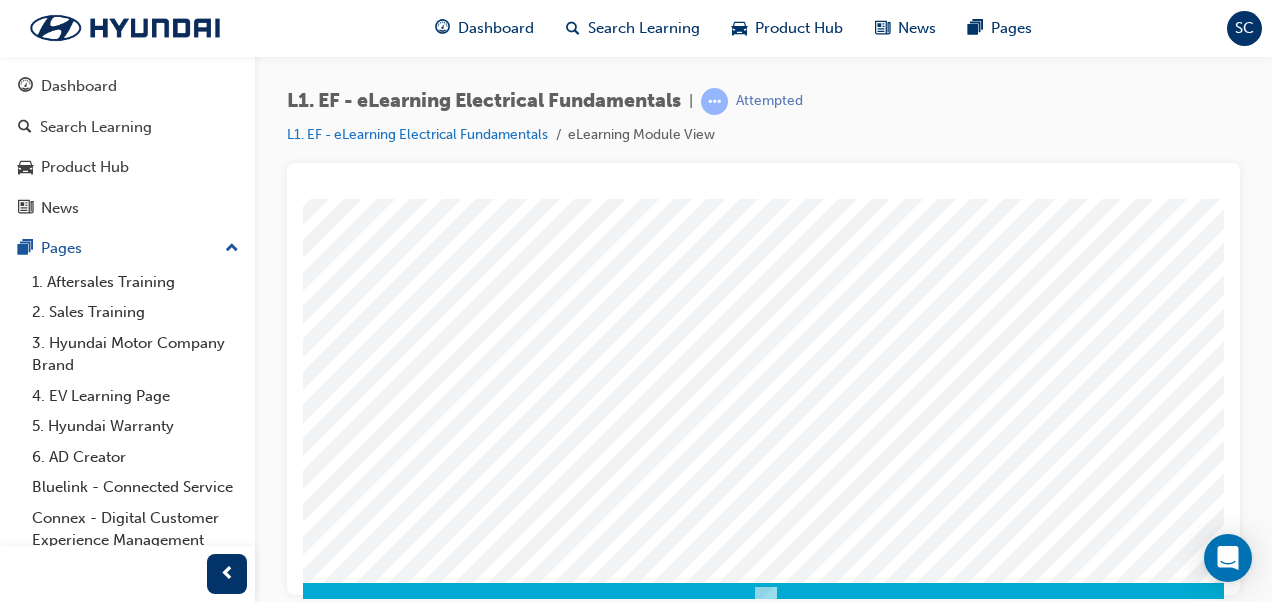 scroll, scrollTop: 336, scrollLeft: 196, axis: both 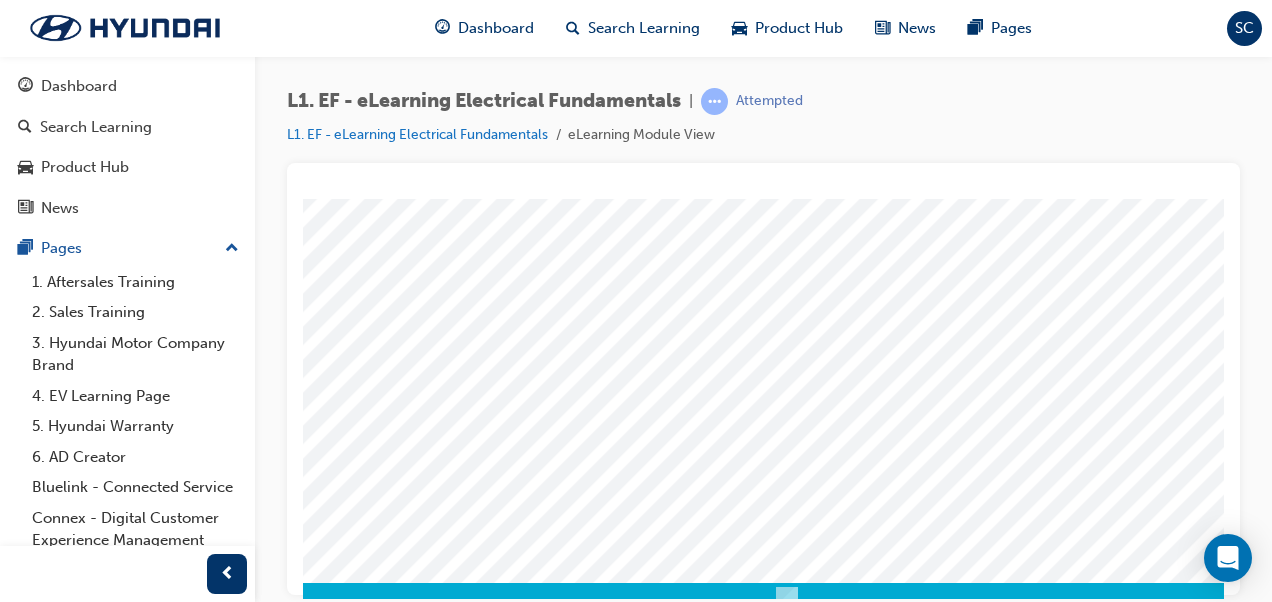 drag, startPoint x: 716, startPoint y: 588, endPoint x: 526, endPoint y: 354, distance: 301.42328 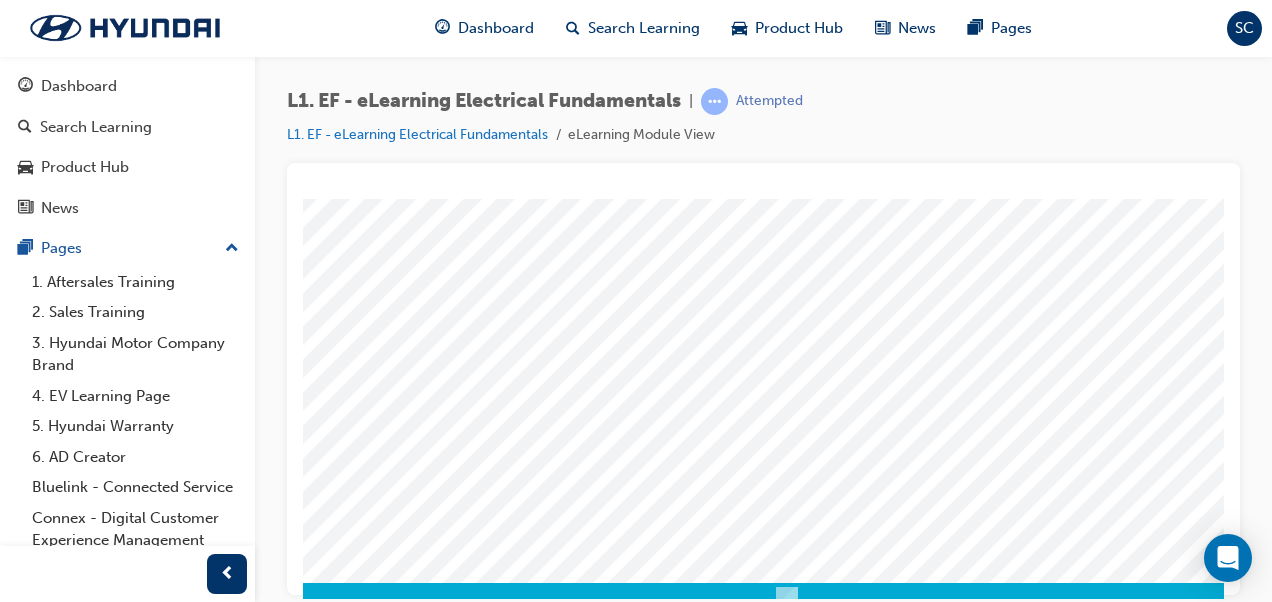 click at bounding box center (179, 5081) 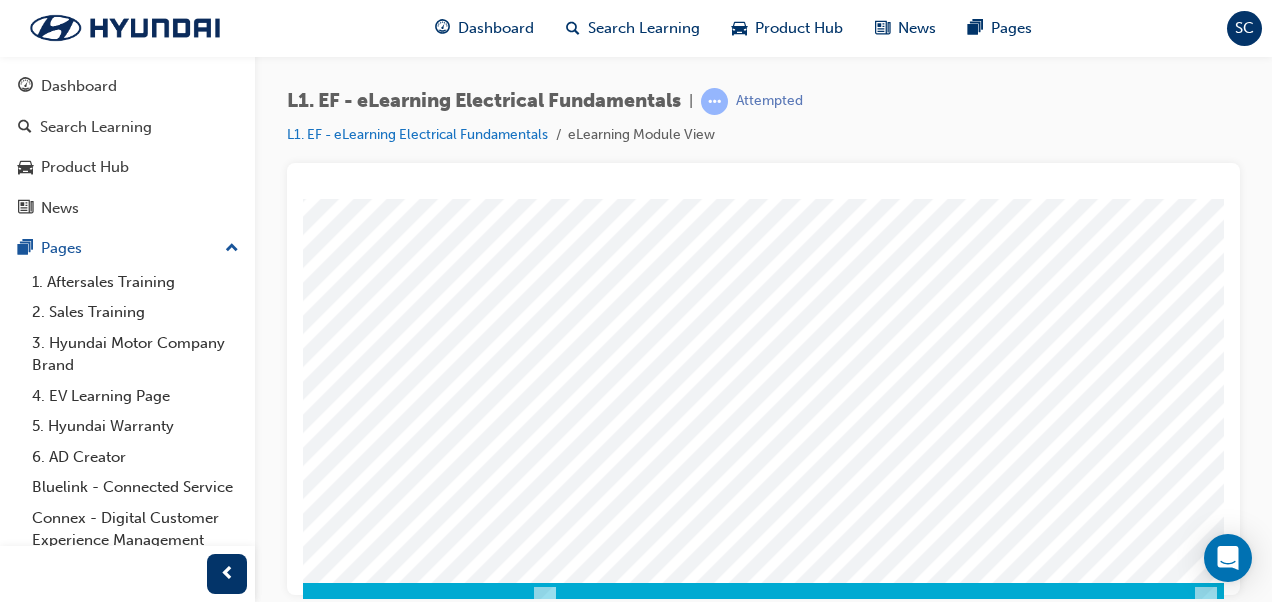 scroll, scrollTop: 336, scrollLeft: 454, axis: both 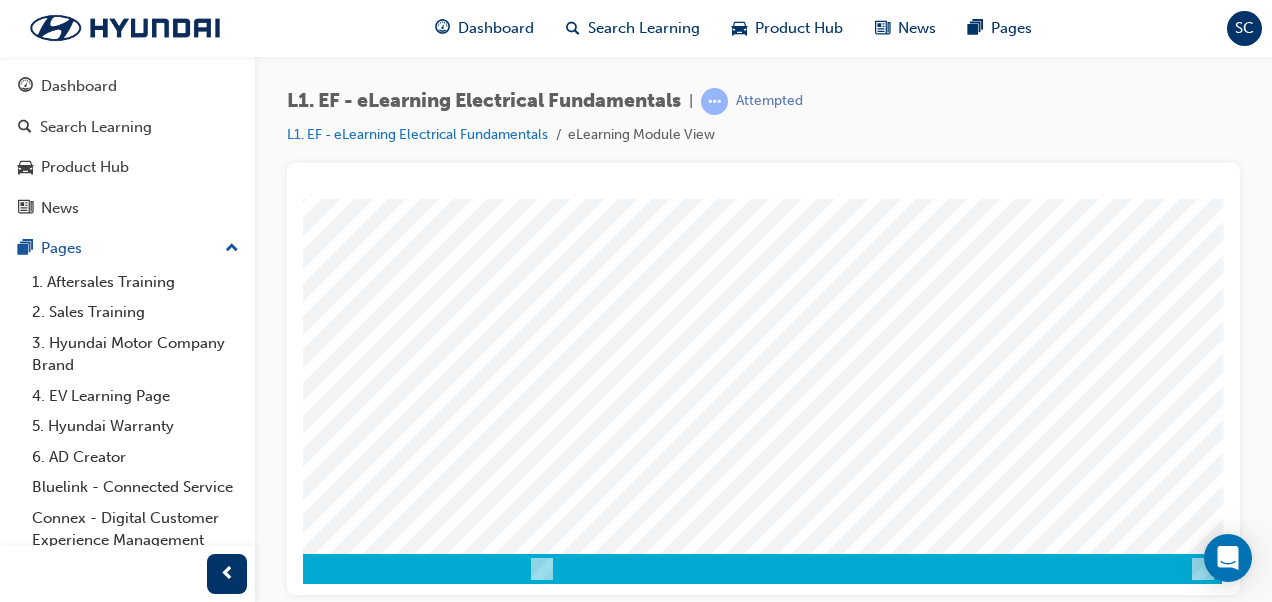 click at bounding box center [-68, 4668] 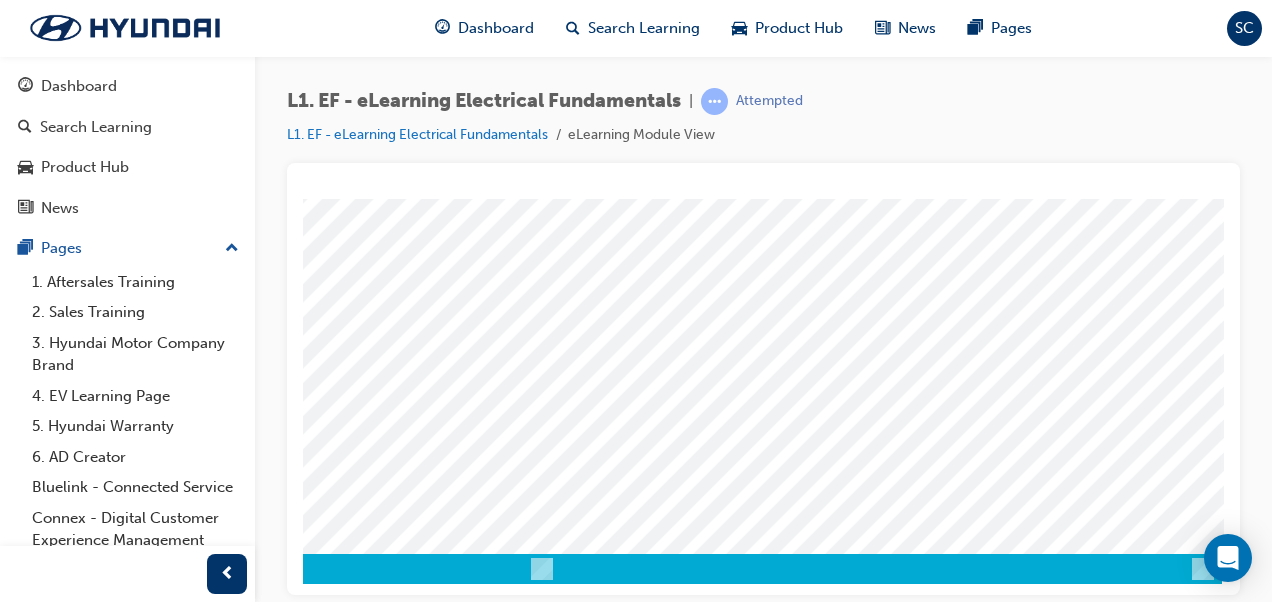 scroll, scrollTop: 0, scrollLeft: 0, axis: both 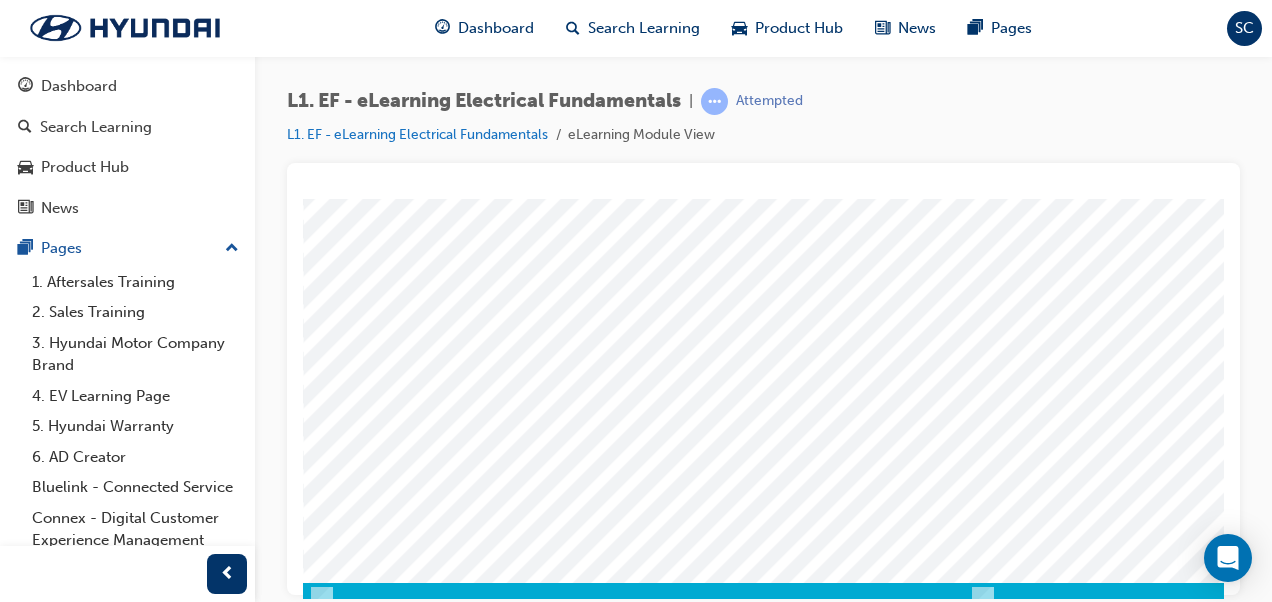 click at bounding box center (328, 3861) 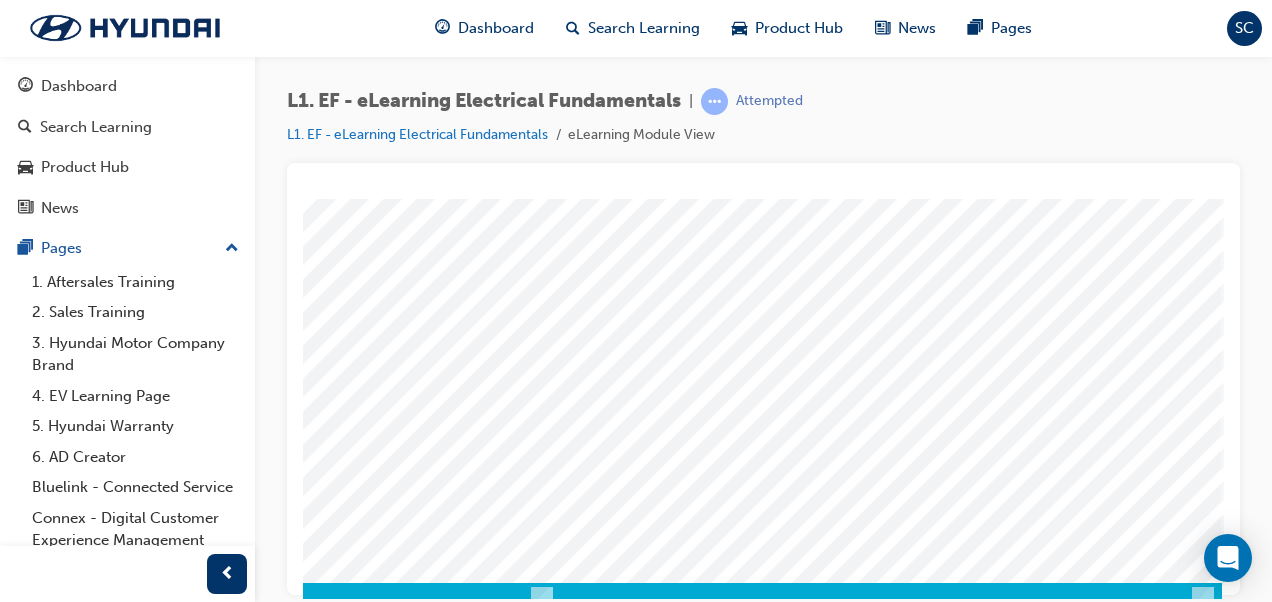 click at bounding box center [-113, 3811] 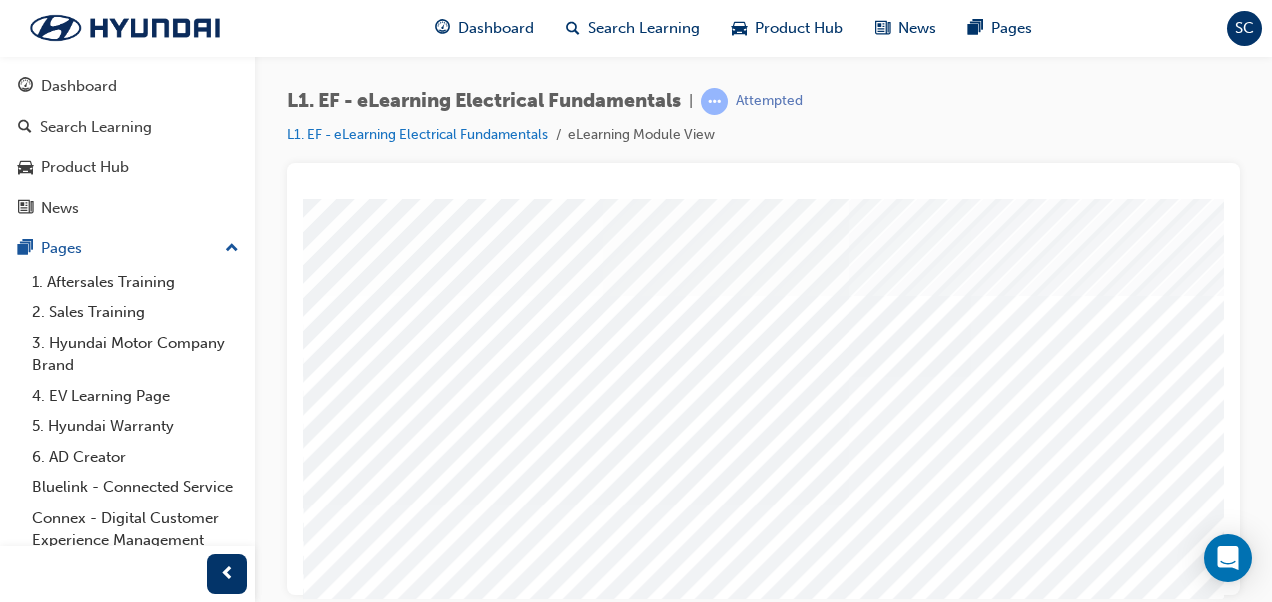 scroll, scrollTop: 336, scrollLeft: 0, axis: vertical 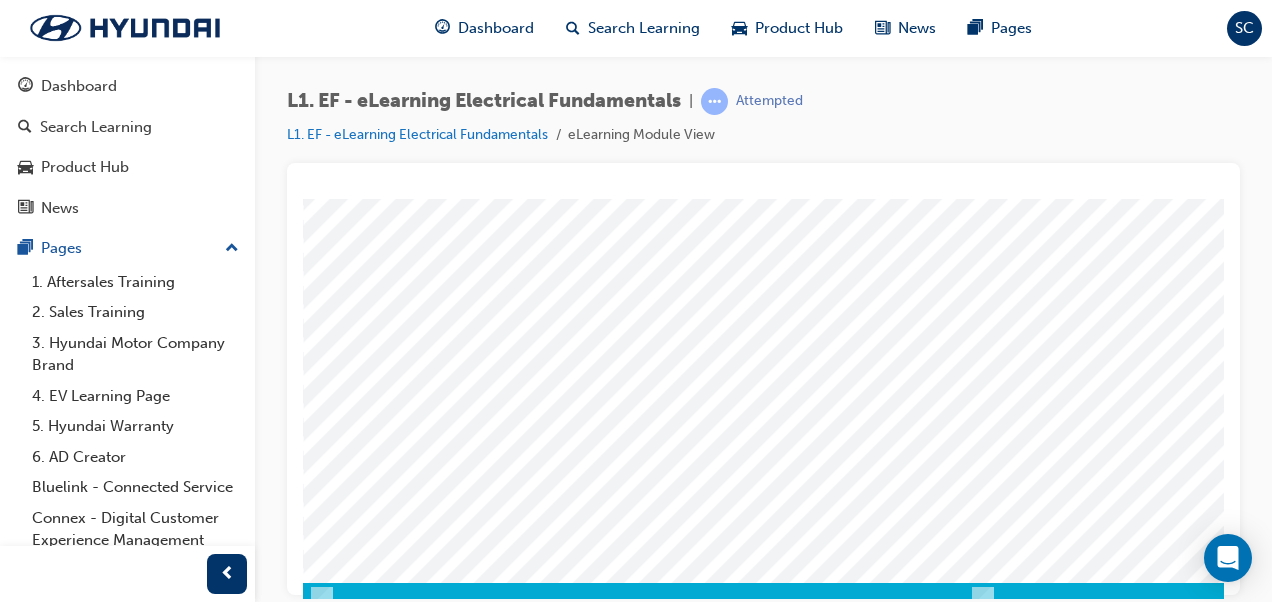 click at bounding box center (328, 3498) 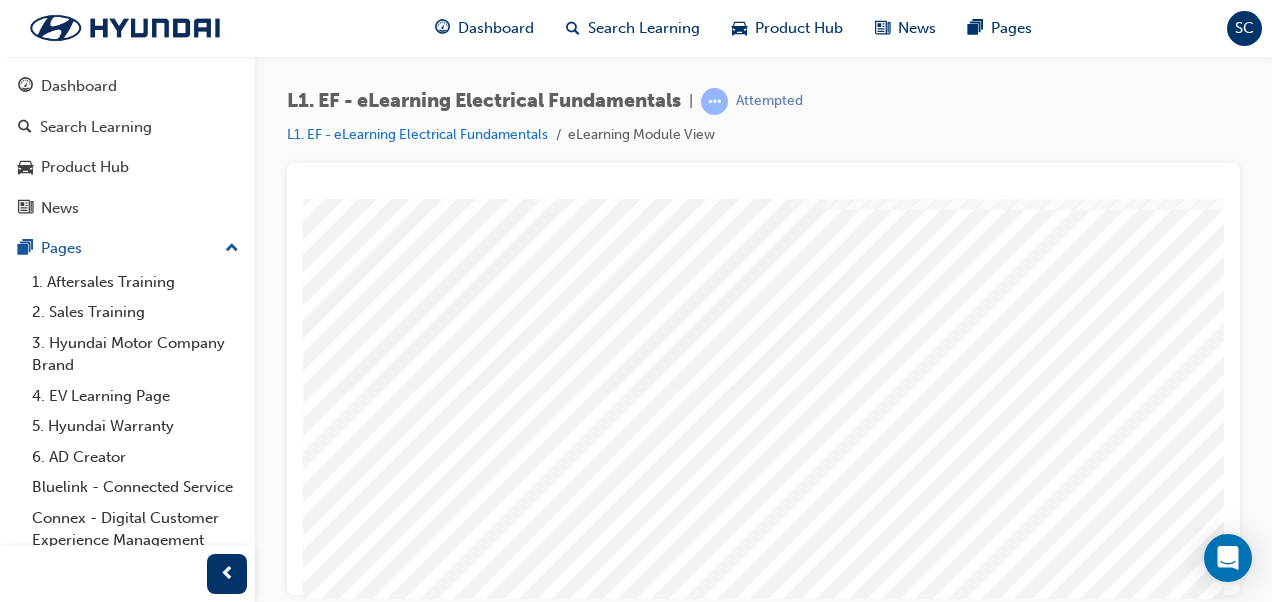 scroll, scrollTop: 176, scrollLeft: 0, axis: vertical 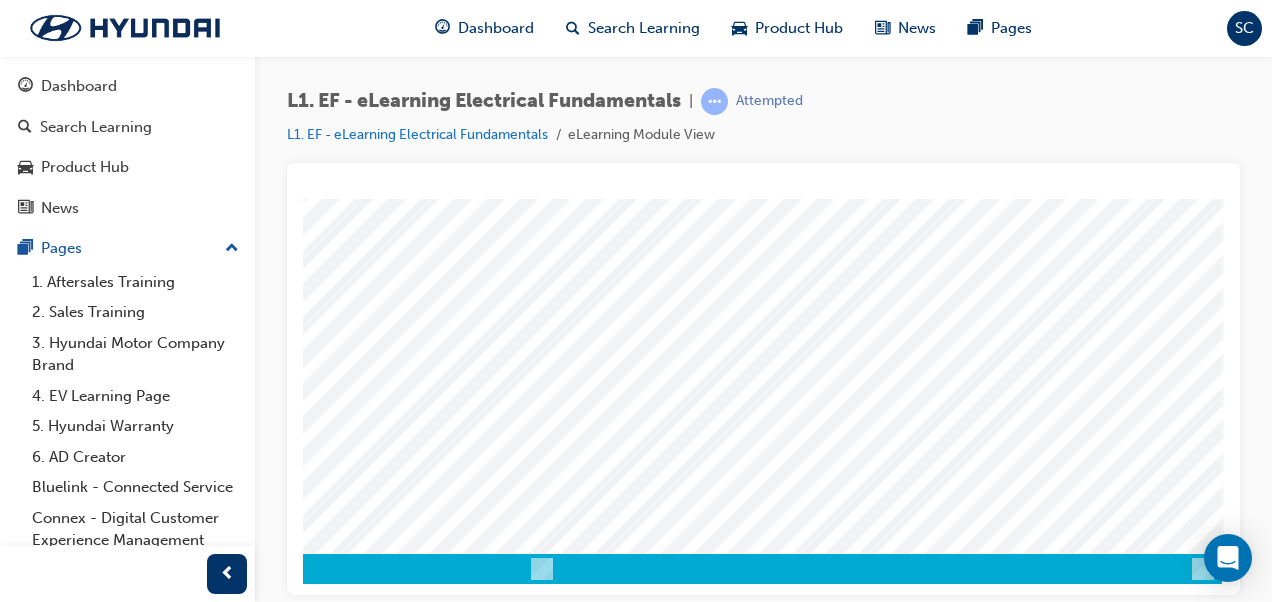 click at bounding box center (-113, 3419) 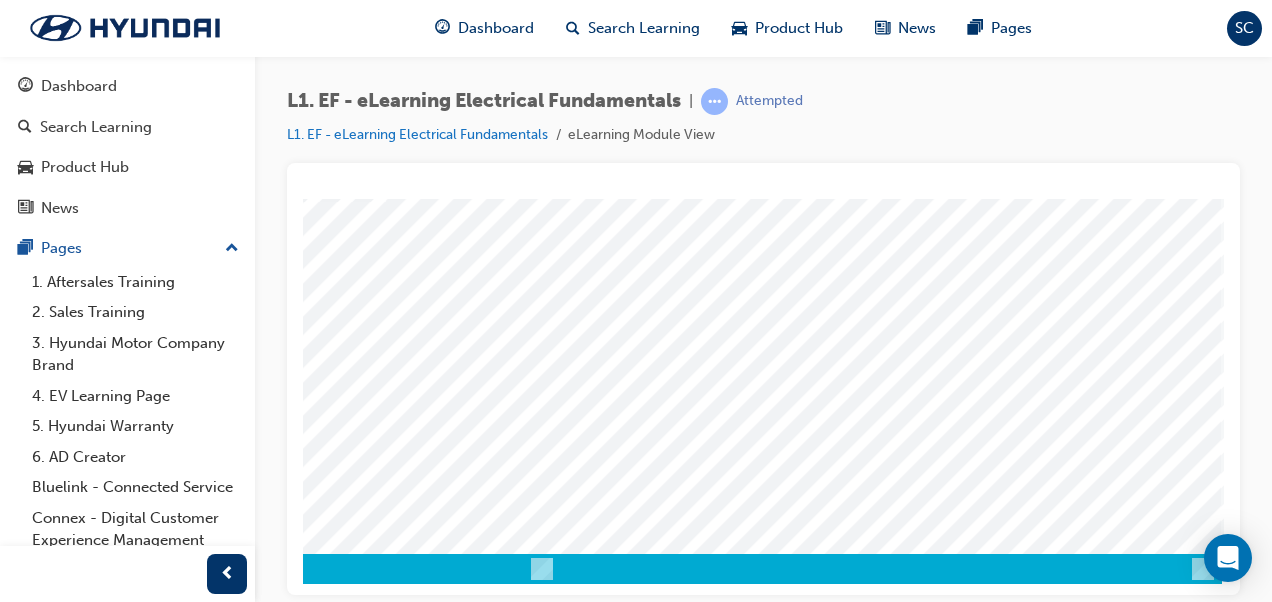 scroll, scrollTop: 29, scrollLeft: 454, axis: both 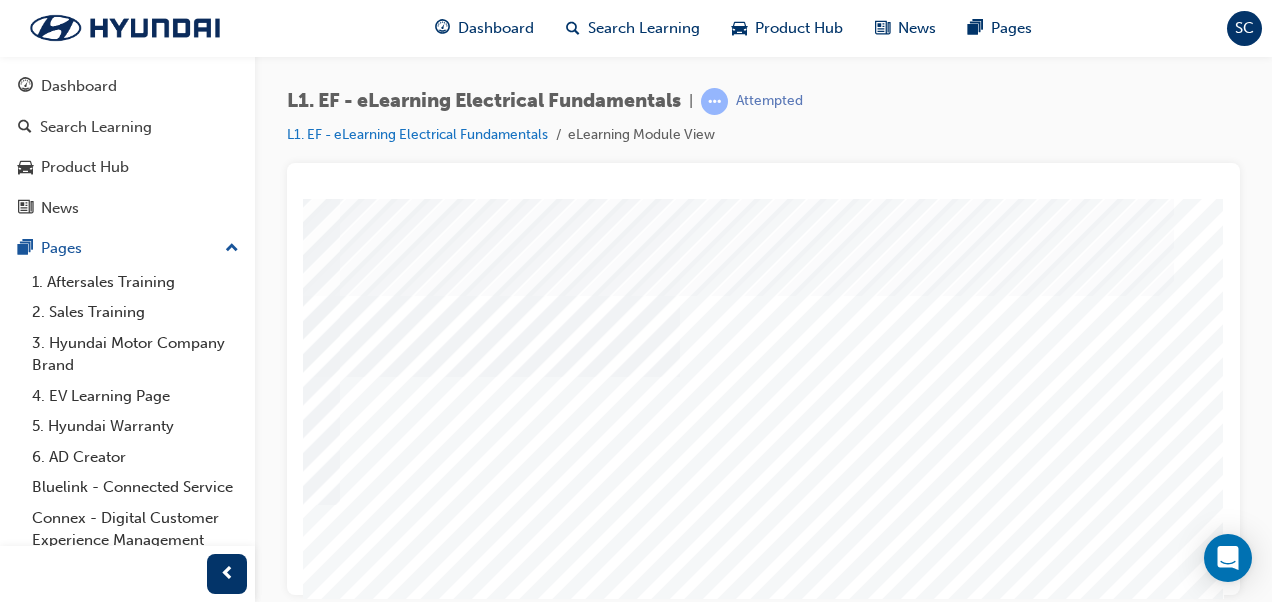drag, startPoint x: 326, startPoint y: 341, endPoint x: 387, endPoint y: 583, distance: 249.56963 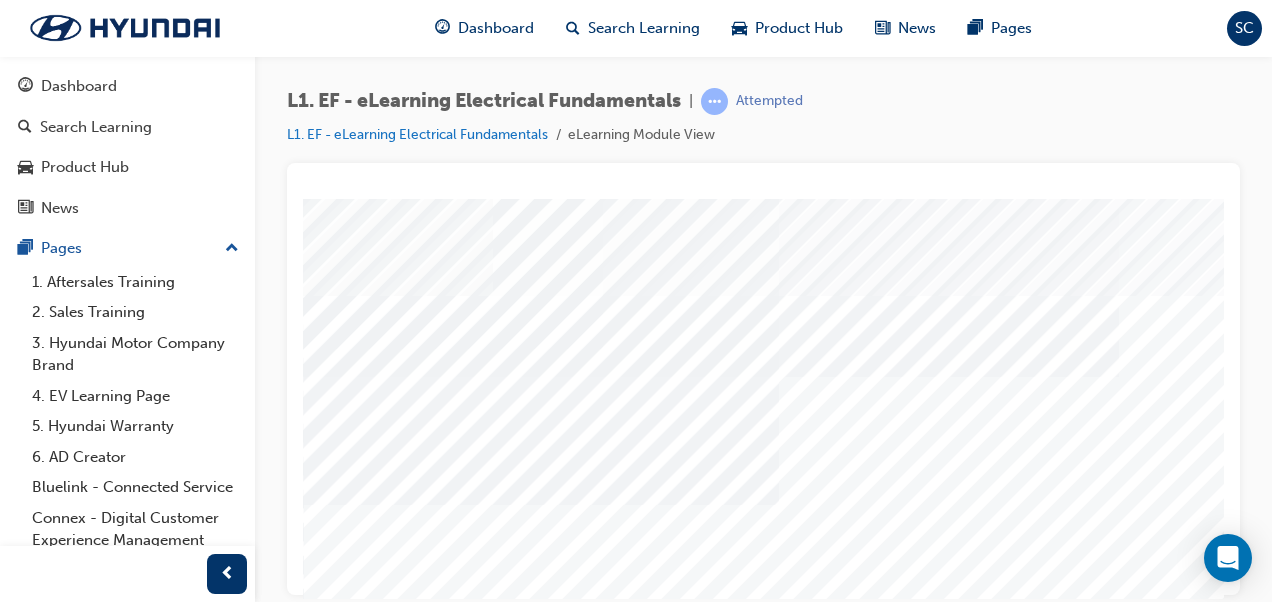 click at bounding box center [541, 2756] 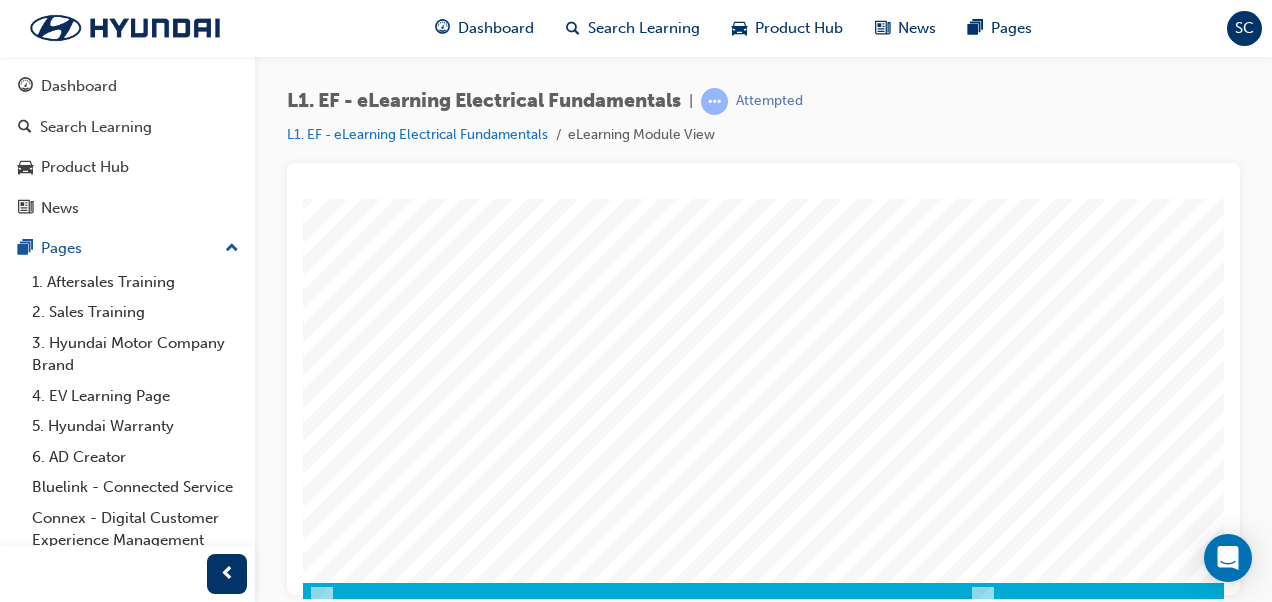 scroll, scrollTop: 336, scrollLeft: 454, axis: both 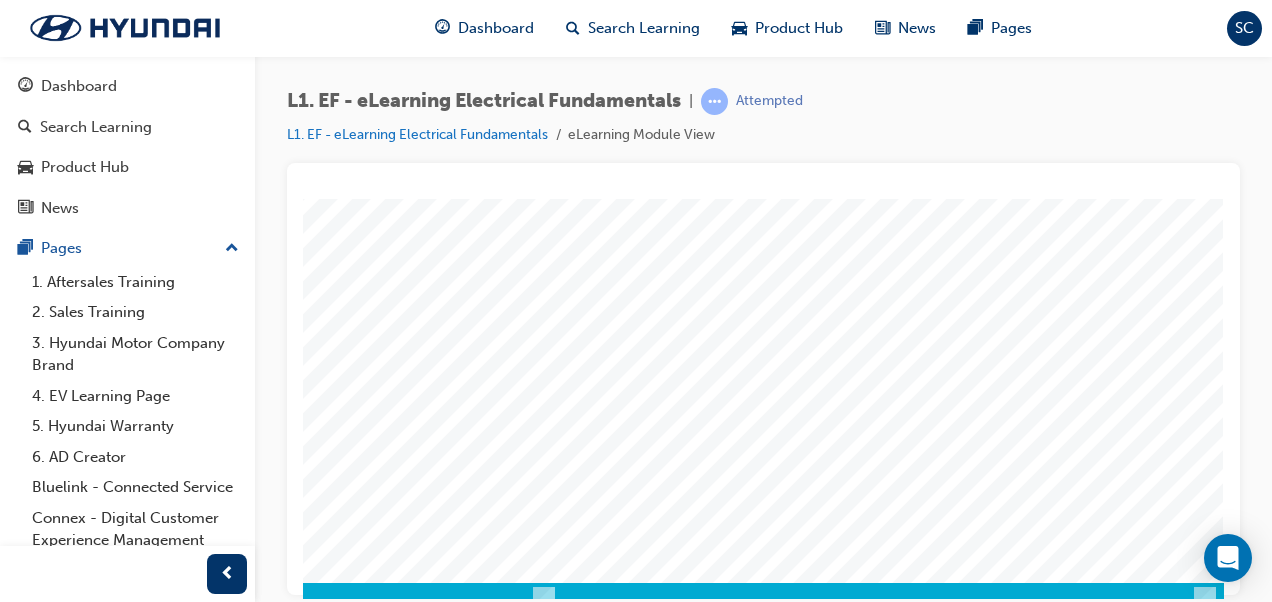 click at bounding box center (-66, 2595) 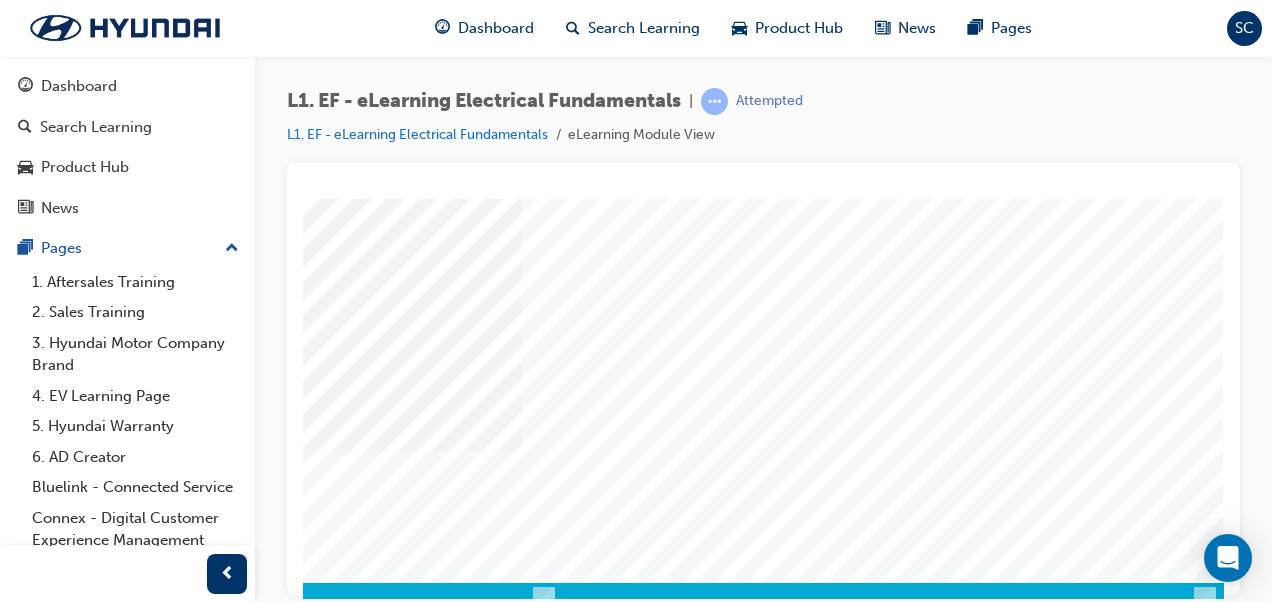 scroll, scrollTop: 0, scrollLeft: 0, axis: both 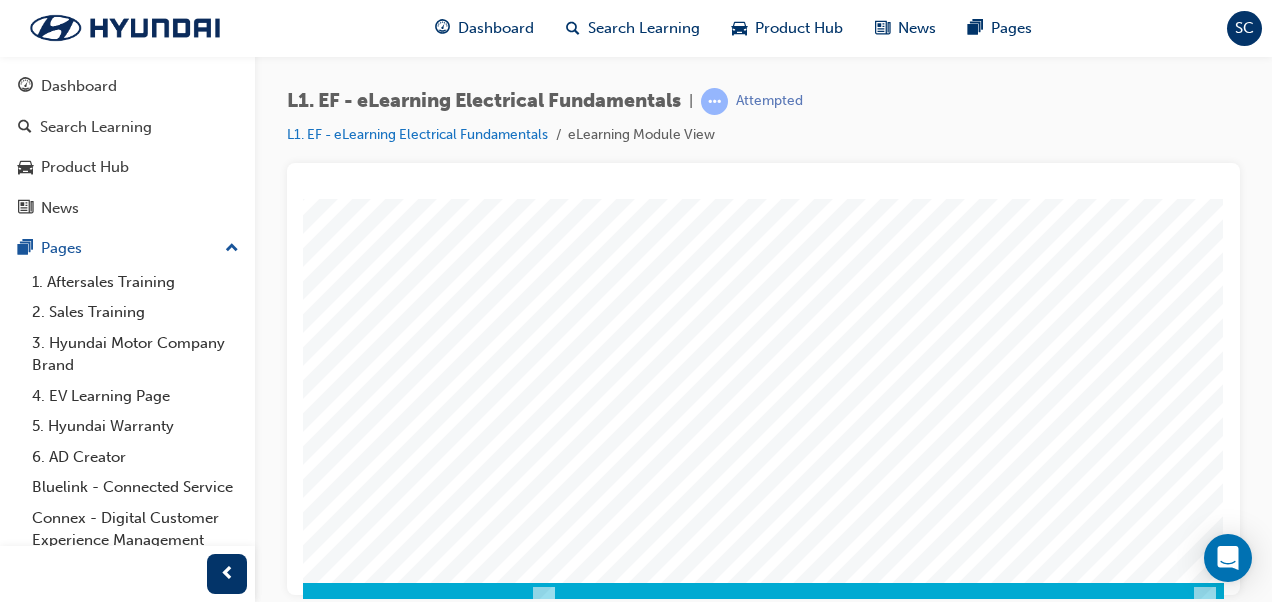 click at bounding box center (-66, 2289) 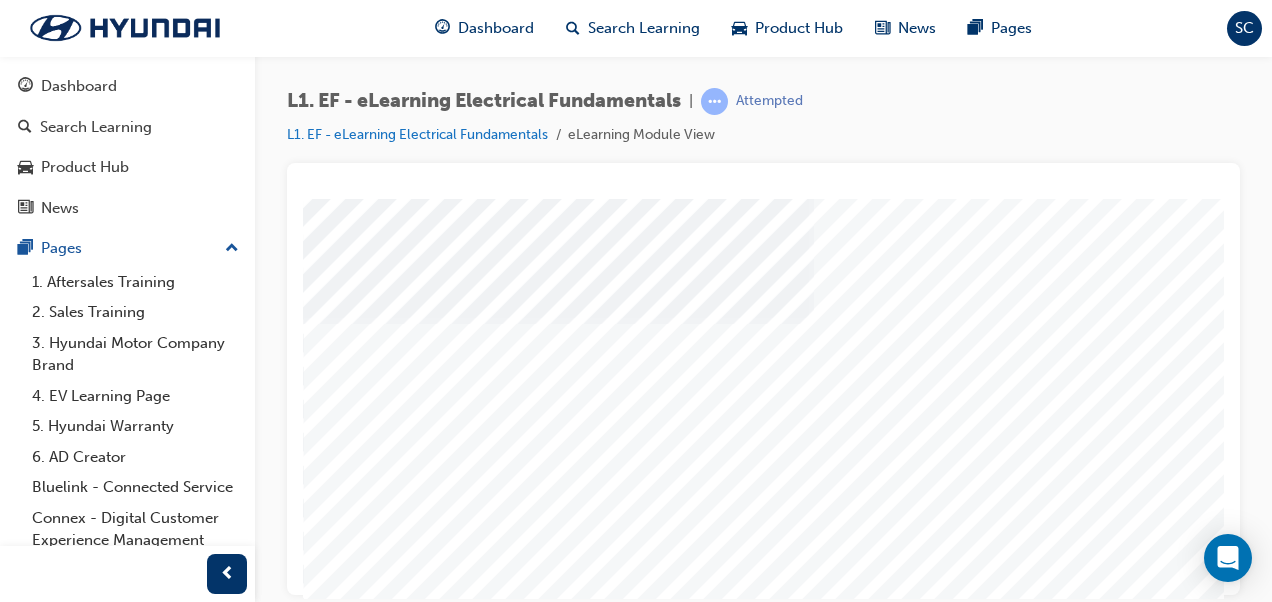 scroll, scrollTop: 286, scrollLeft: 0, axis: vertical 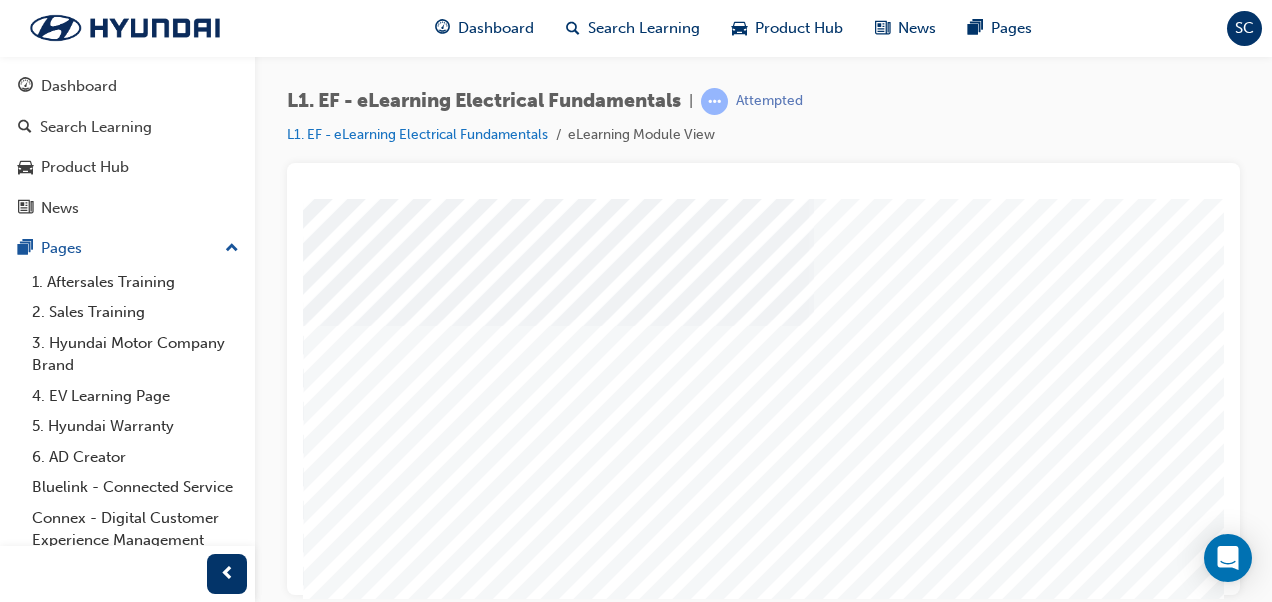 drag, startPoint x: 1218, startPoint y: 374, endPoint x: 1531, endPoint y: 700, distance: 451.93472 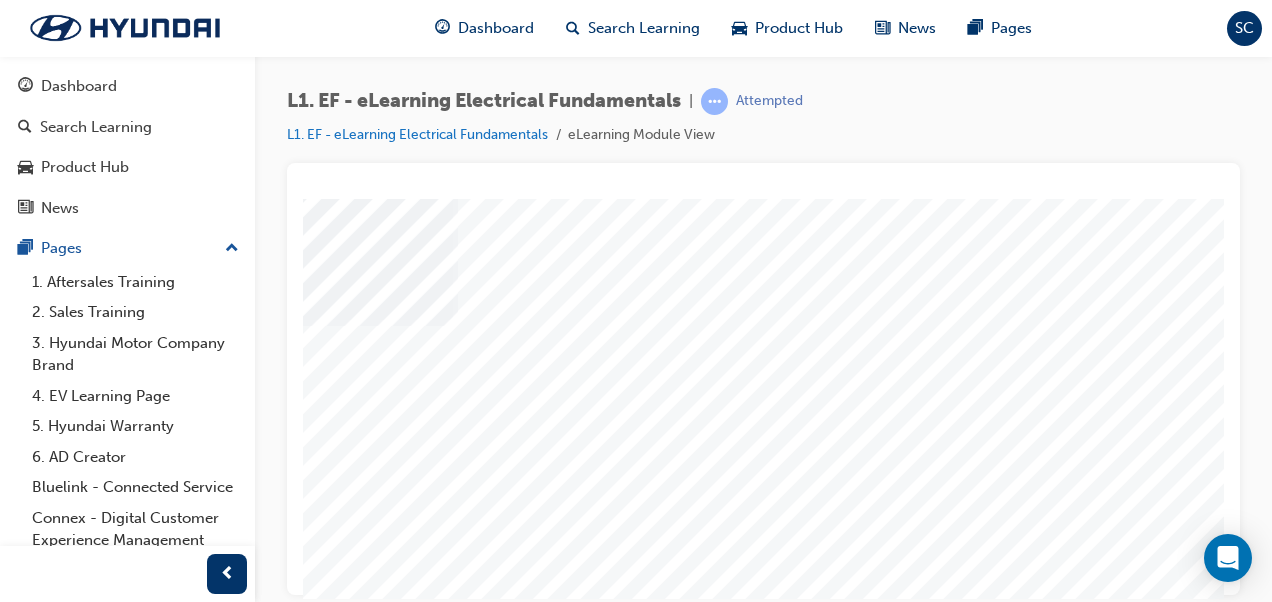 scroll, scrollTop: 286, scrollLeft: 412, axis: both 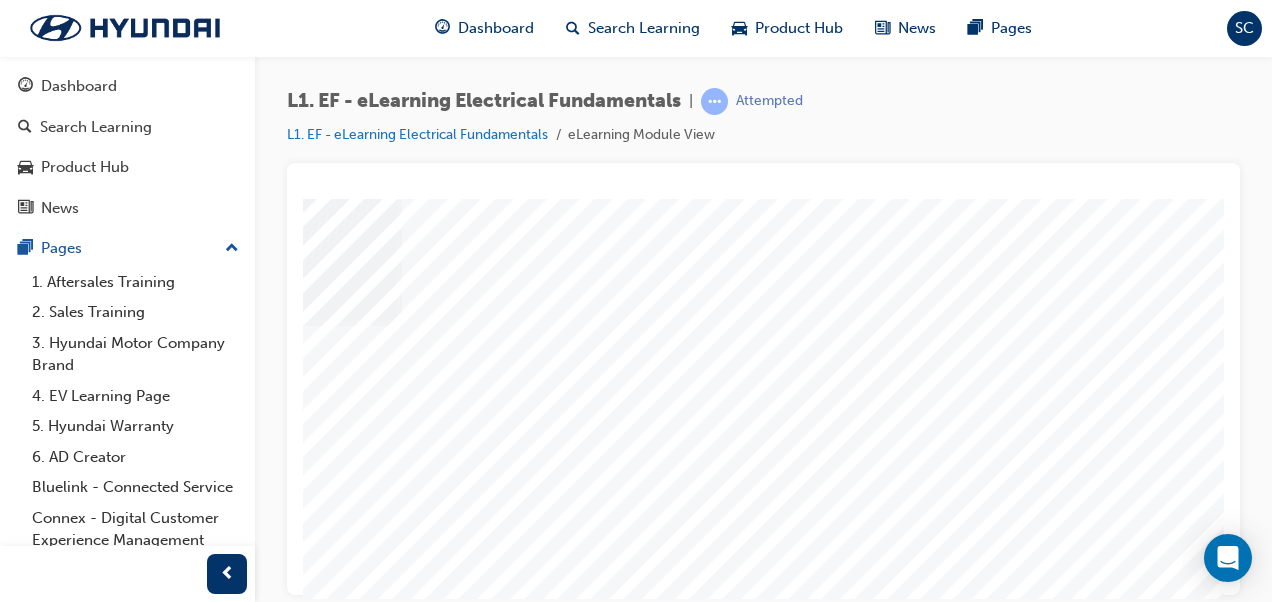 drag, startPoint x: 884, startPoint y: 583, endPoint x: 1449, endPoint y: 799, distance: 604.881 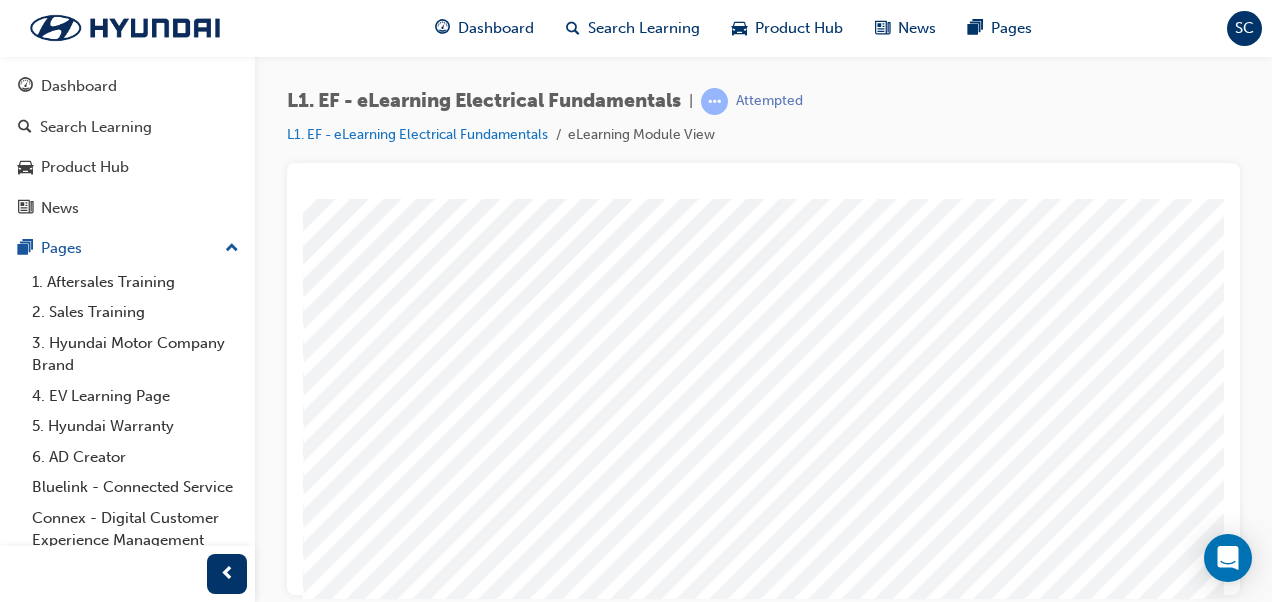 scroll, scrollTop: 220, scrollLeft: 0, axis: vertical 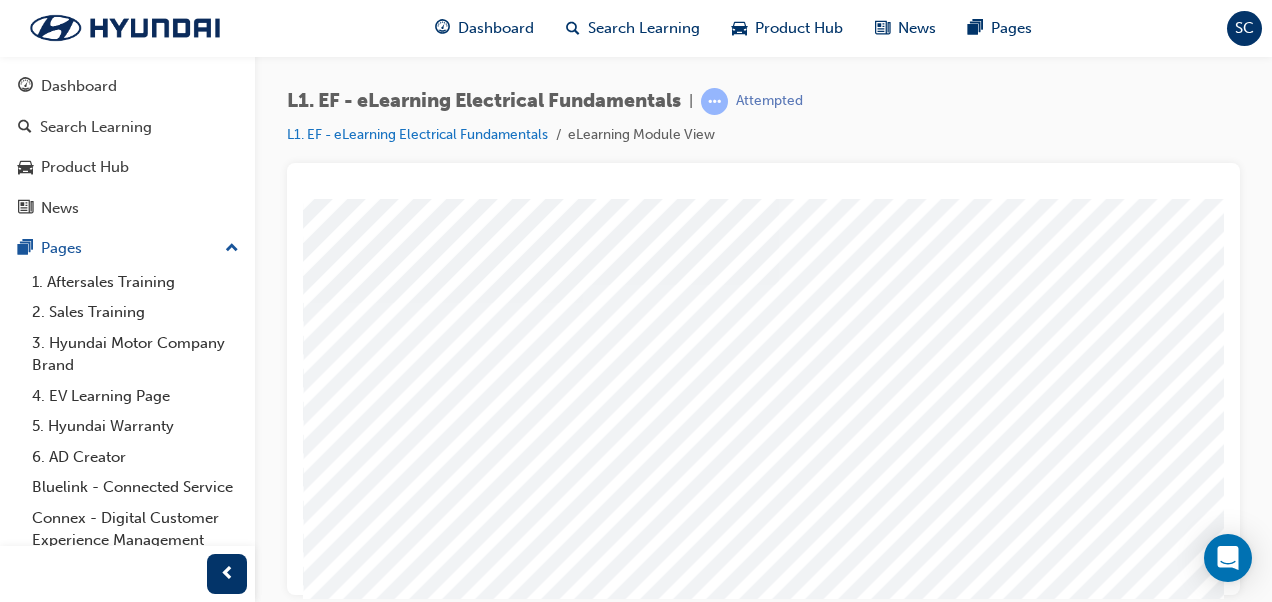 drag, startPoint x: 1216, startPoint y: 305, endPoint x: 1527, endPoint y: 602, distance: 430.03488 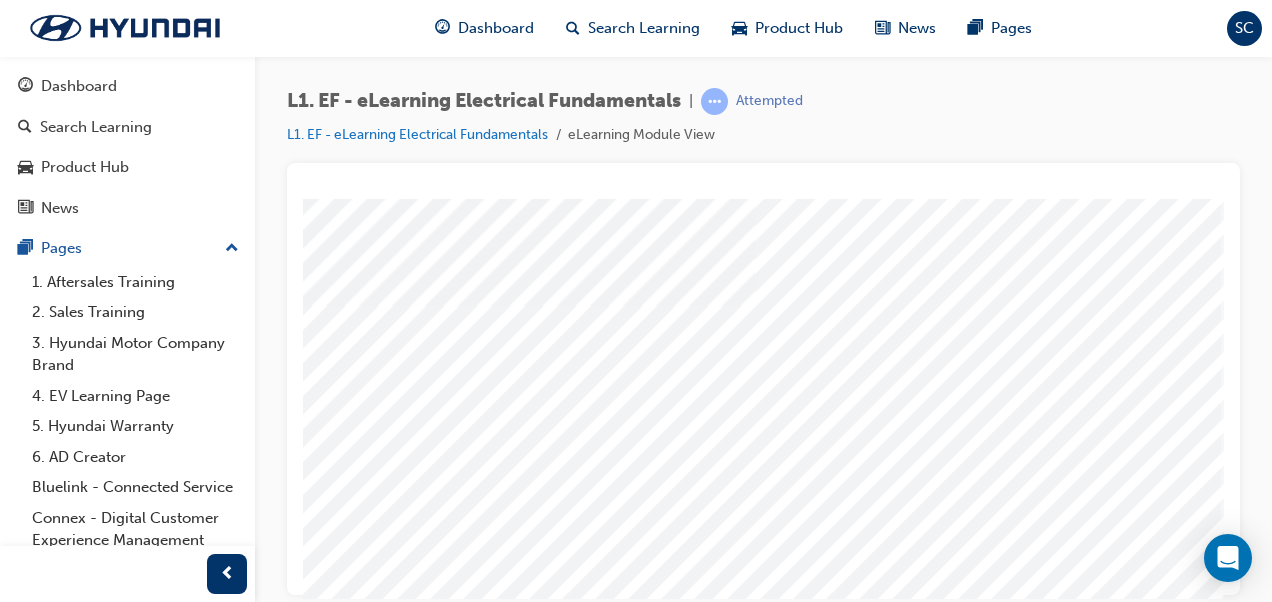 scroll, scrollTop: 220, scrollLeft: 454, axis: both 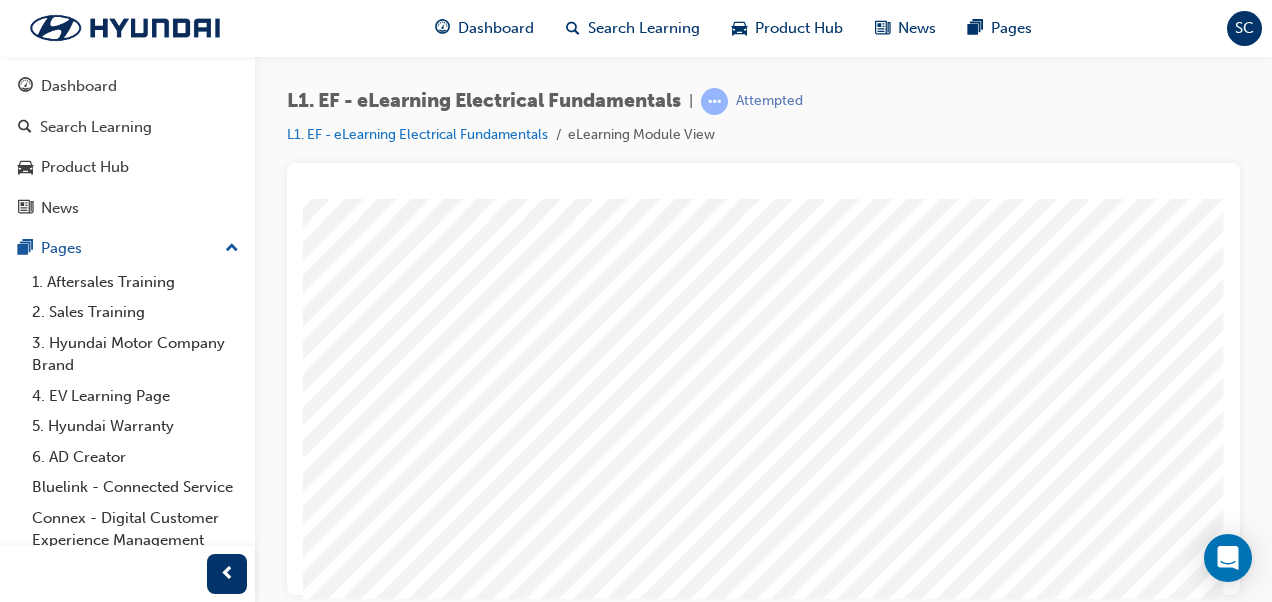 click at bounding box center [-68, 4966] 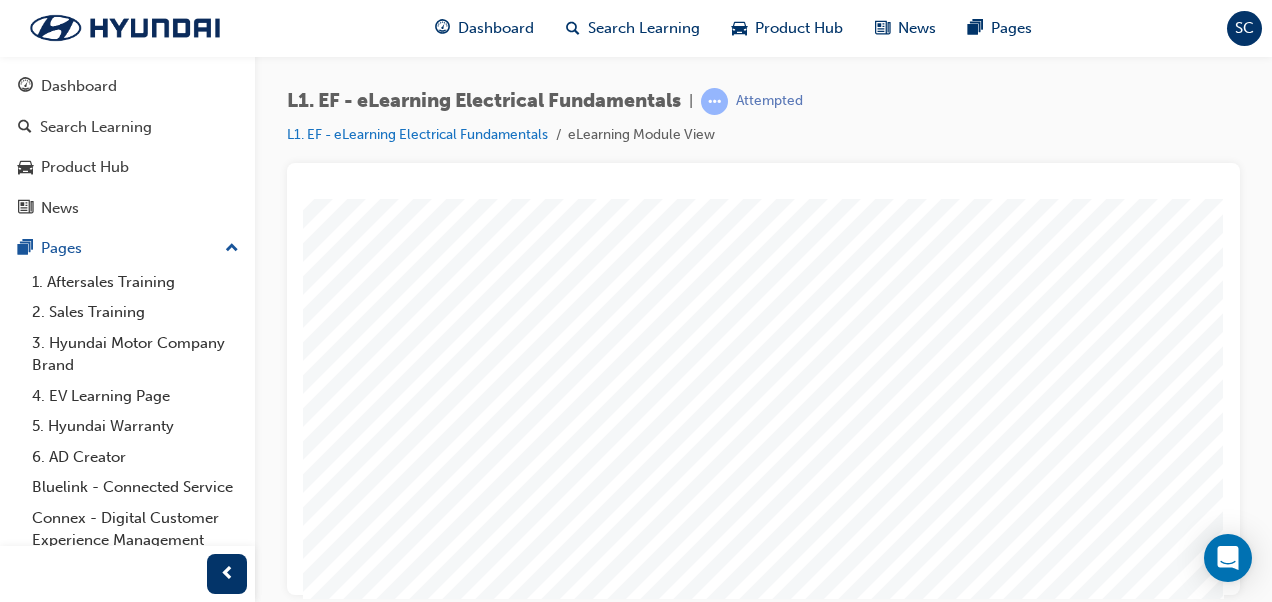 scroll, scrollTop: 0, scrollLeft: 0, axis: both 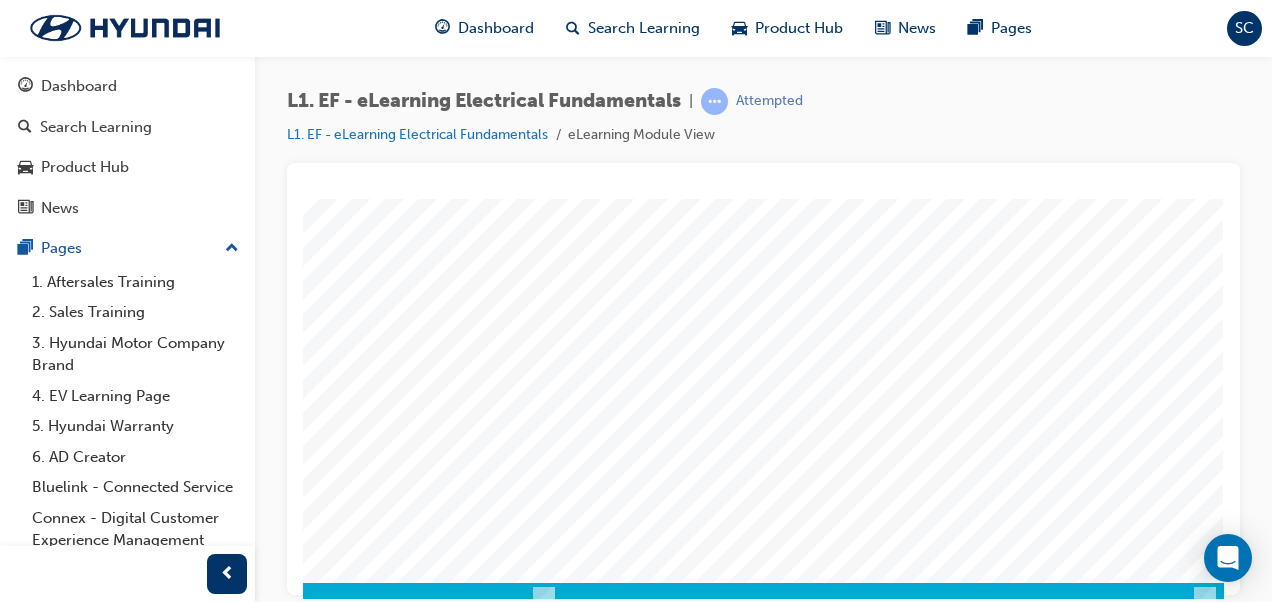click at bounding box center (-66, 2289) 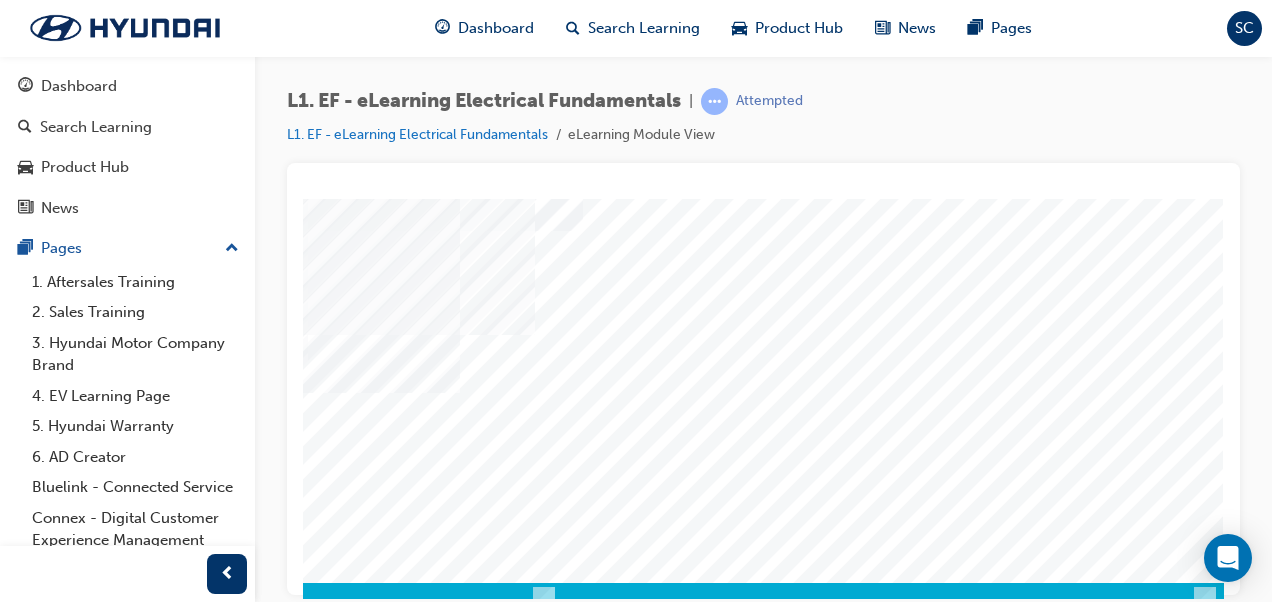 scroll, scrollTop: 0, scrollLeft: 0, axis: both 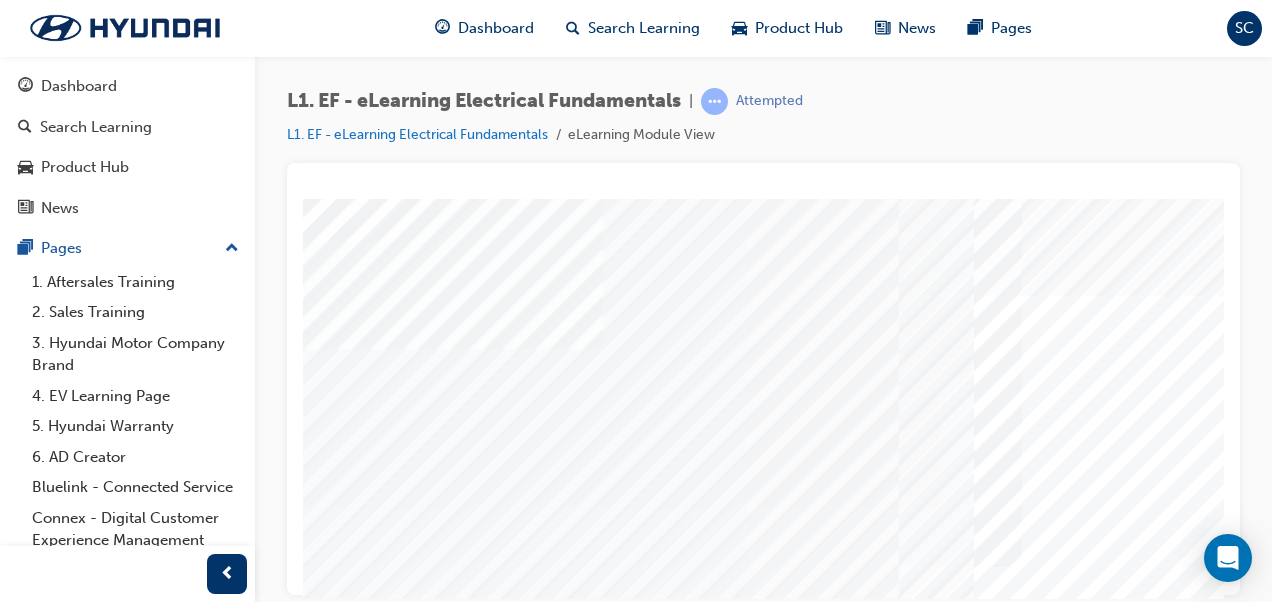 click at bounding box center (621, 3423) 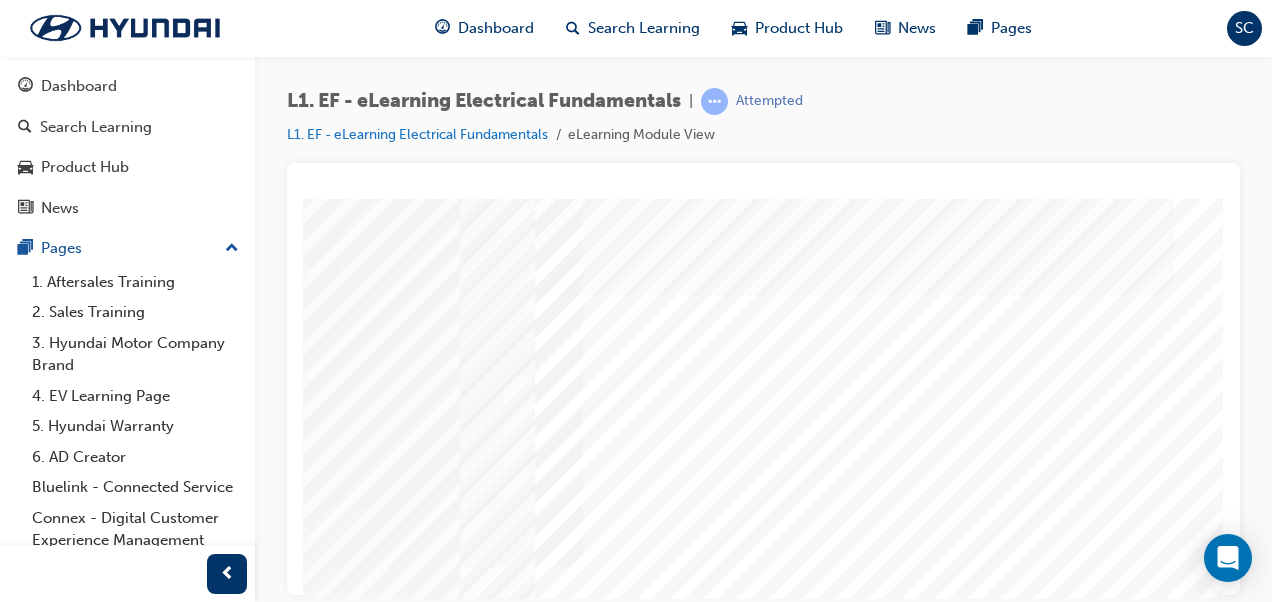 scroll, scrollTop: 0, scrollLeft: 0, axis: both 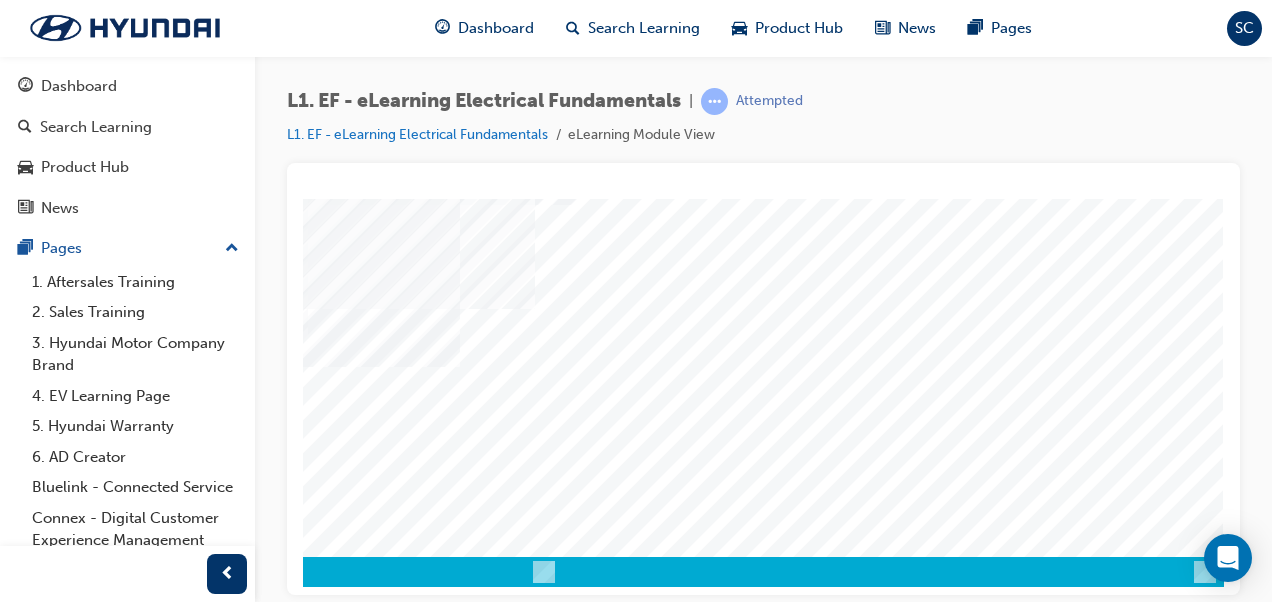 click at bounding box center [-66, 2263] 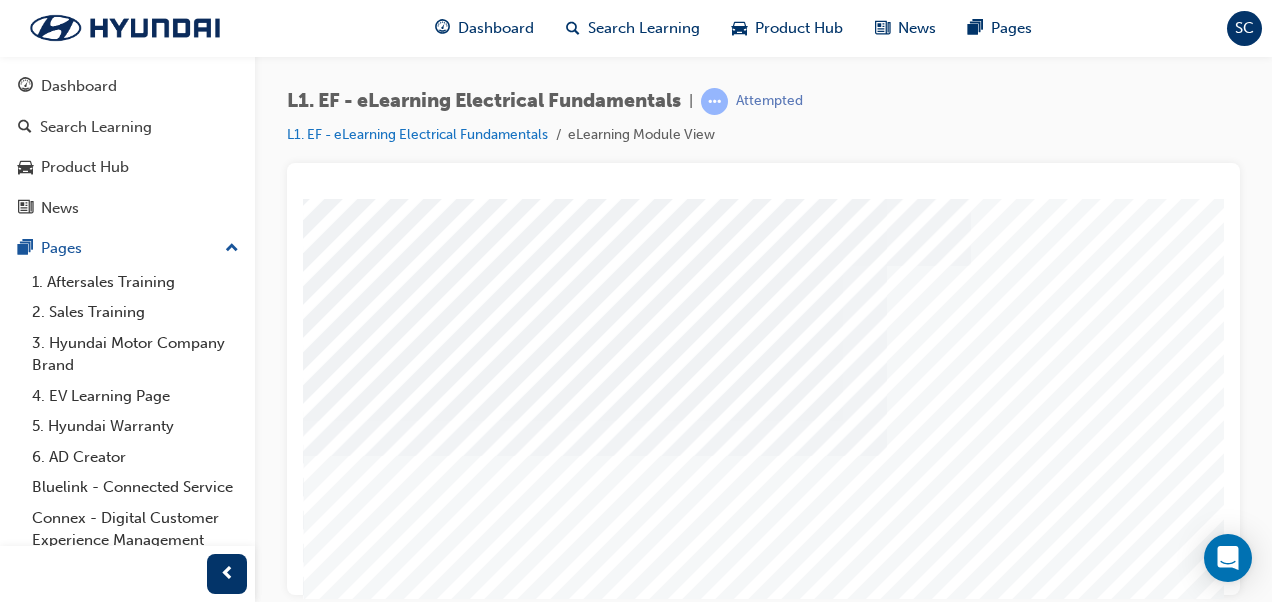 scroll, scrollTop: 117, scrollLeft: 0, axis: vertical 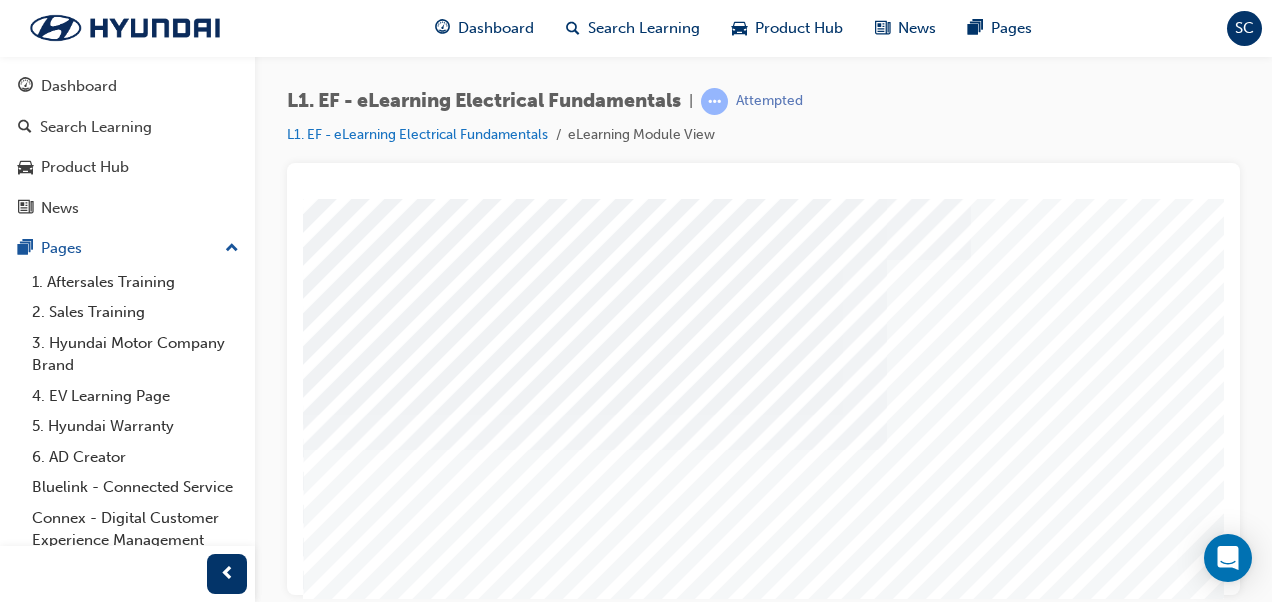 drag, startPoint x: 1215, startPoint y: 325, endPoint x: 1535, endPoint y: 576, distance: 406.69522 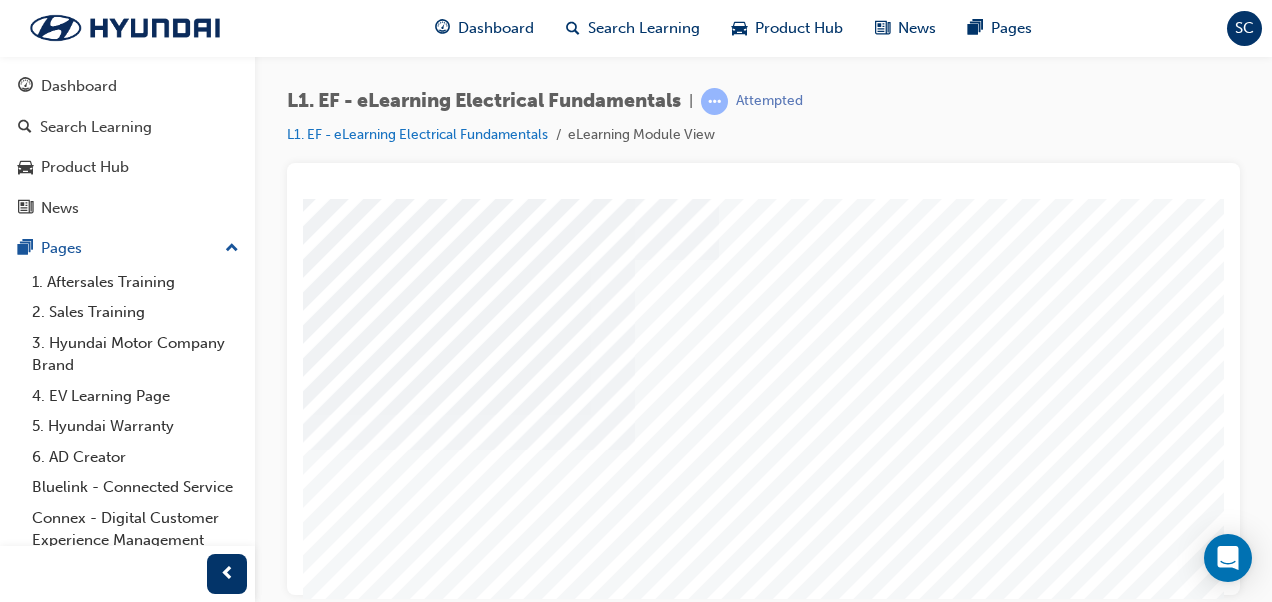 scroll, scrollTop: 117, scrollLeft: 369, axis: both 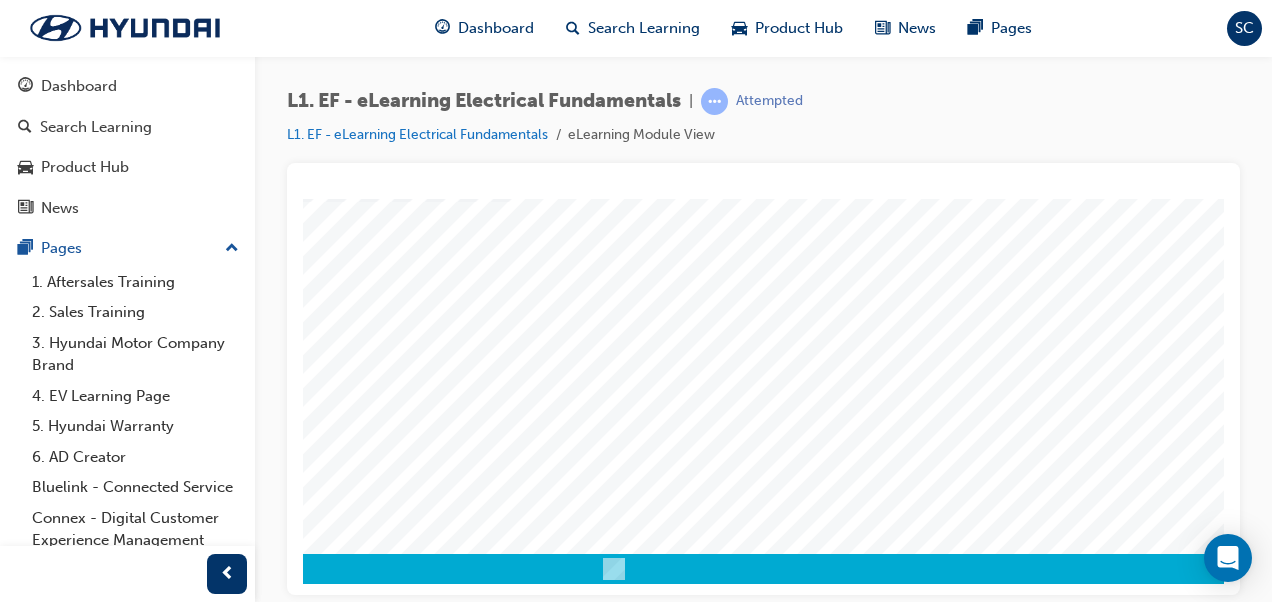 click at bounding box center [4, 2260] 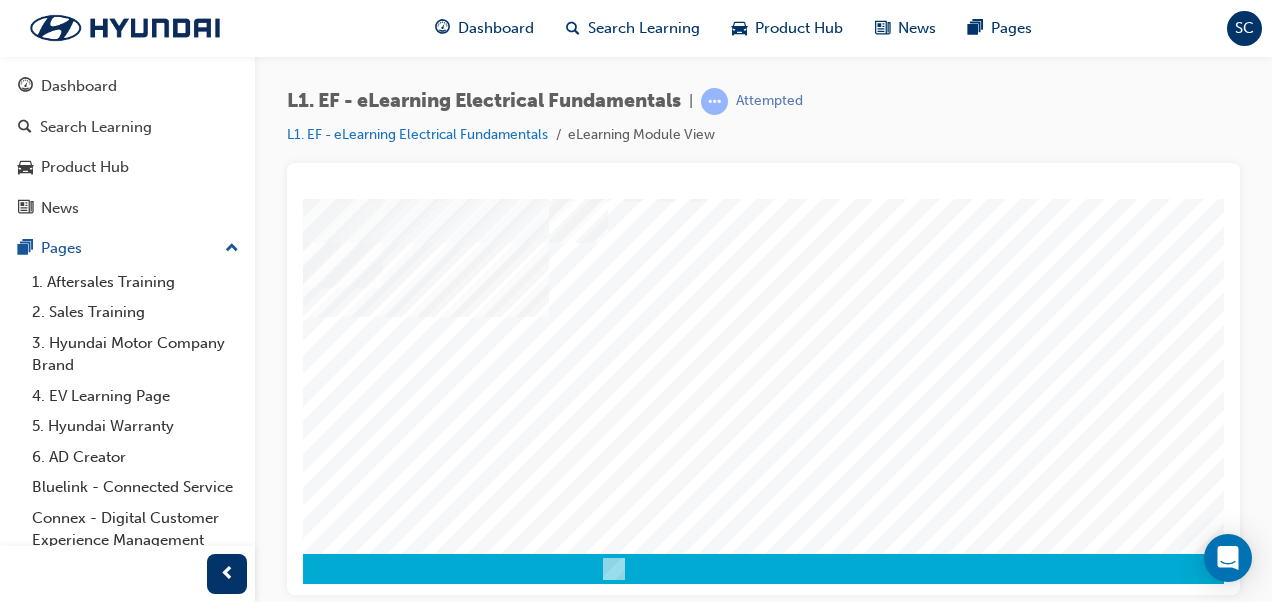 scroll, scrollTop: 0, scrollLeft: 0, axis: both 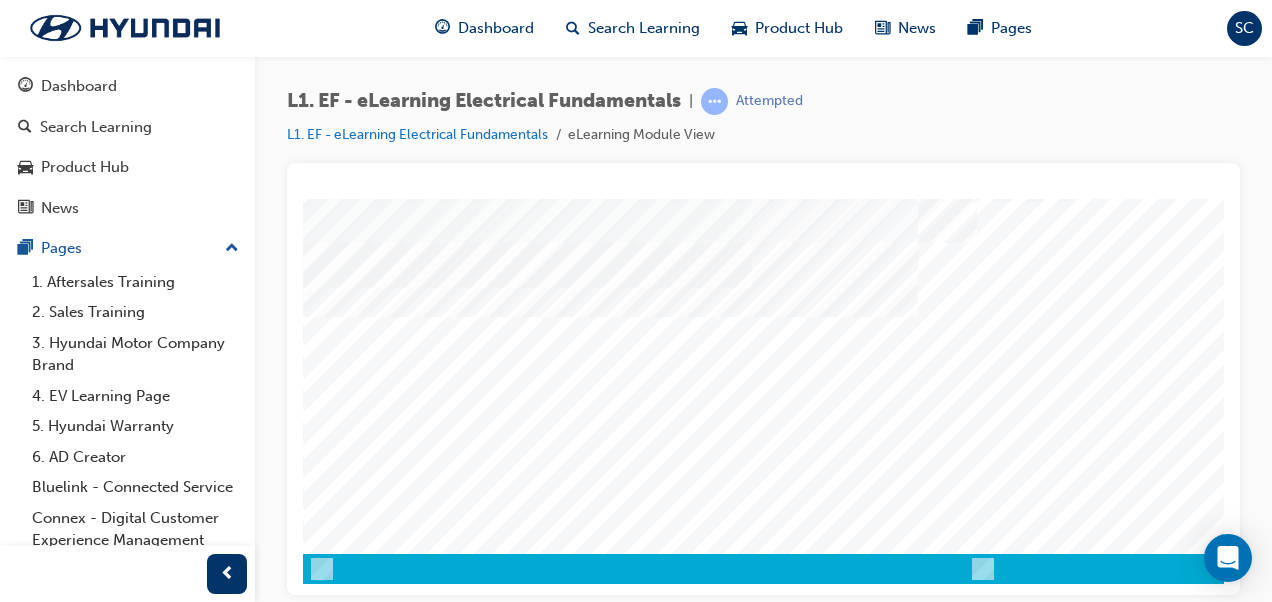 drag, startPoint x: 1219, startPoint y: 302, endPoint x: 1530, endPoint y: 682, distance: 491.04074 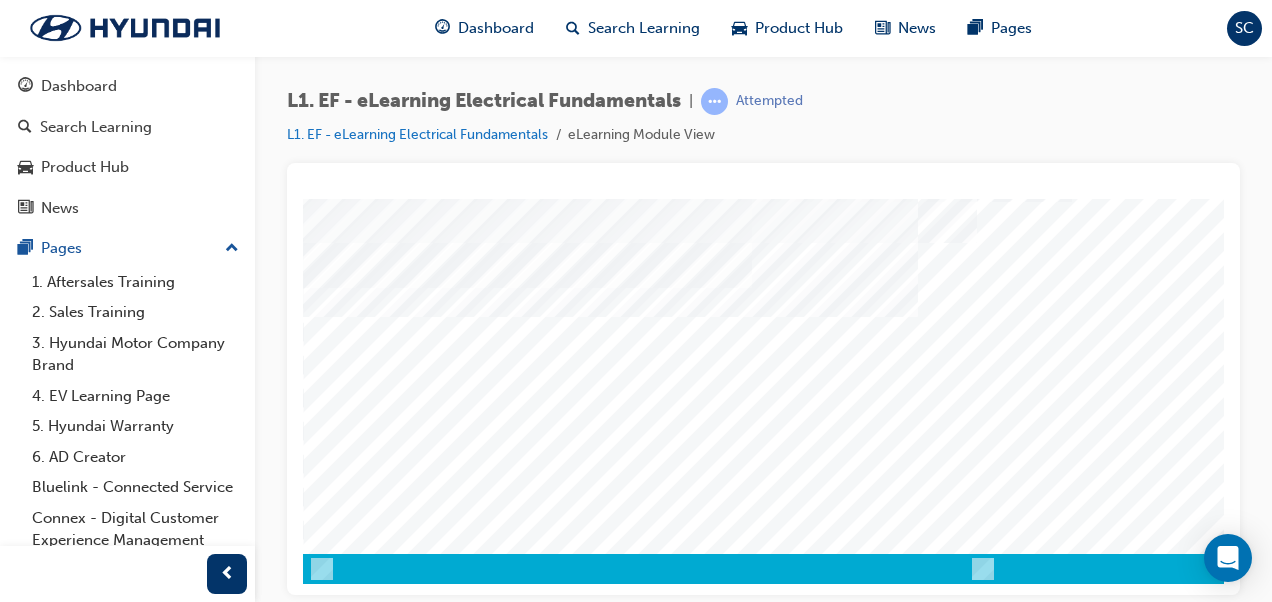 drag, startPoint x: 996, startPoint y: 597, endPoint x: 1072, endPoint y: 608, distance: 76.79192 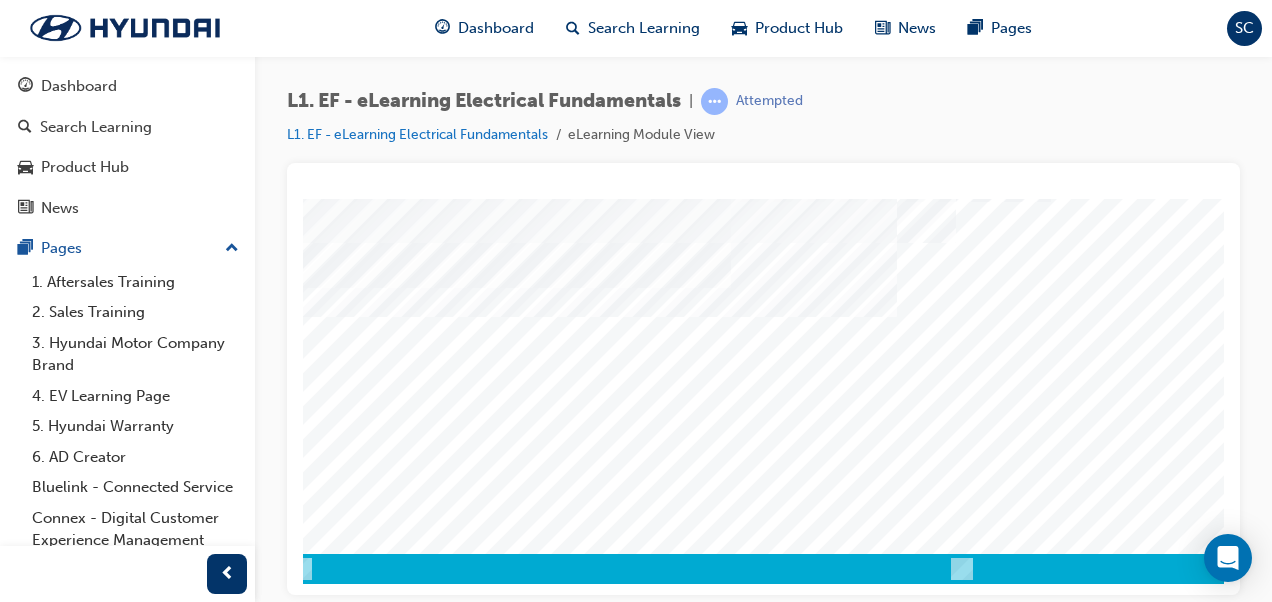 scroll, scrollTop: 365, scrollLeft: 454, axis: both 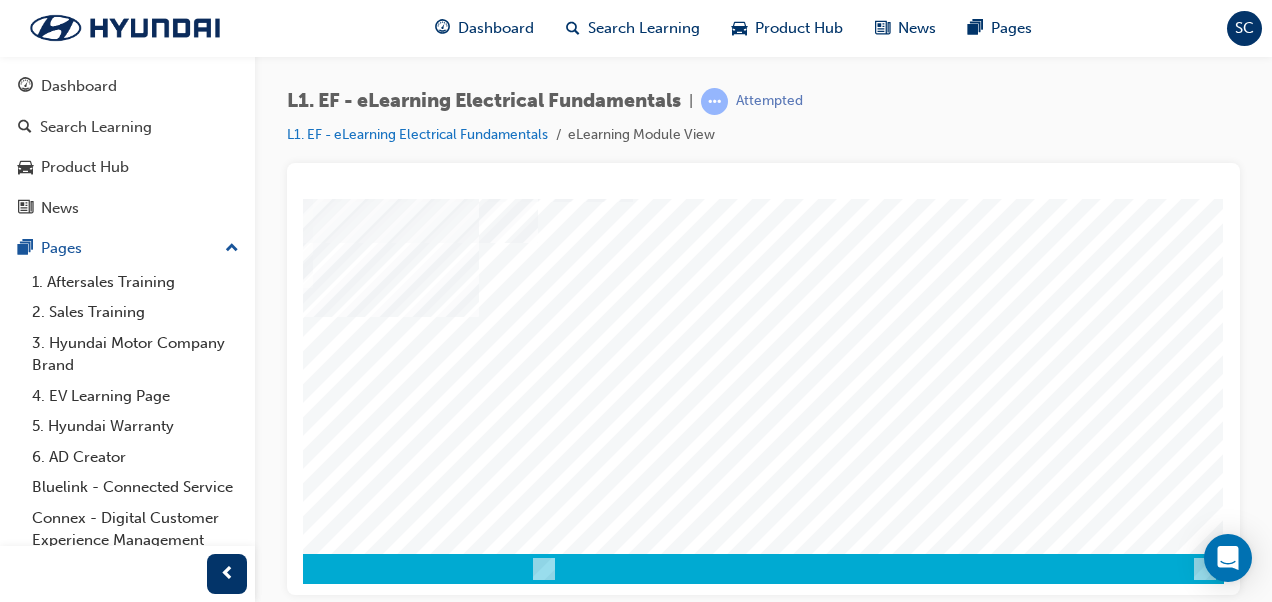 drag, startPoint x: 853, startPoint y: 591, endPoint x: 1487, endPoint y: 796, distance: 666.319 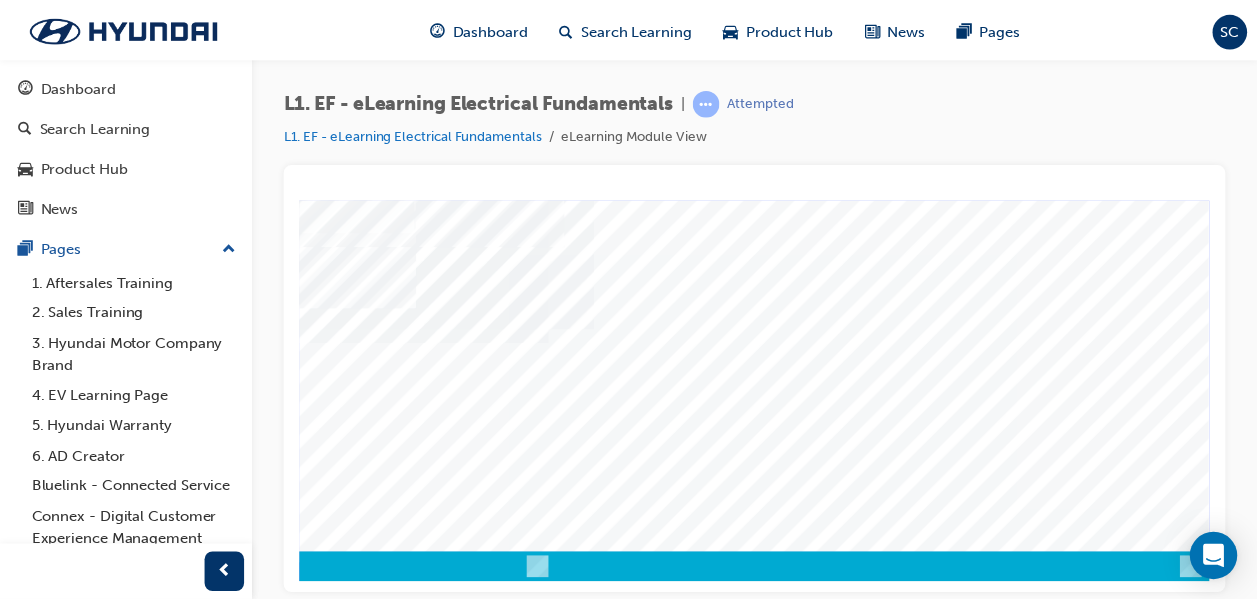 scroll, scrollTop: 0, scrollLeft: 0, axis: both 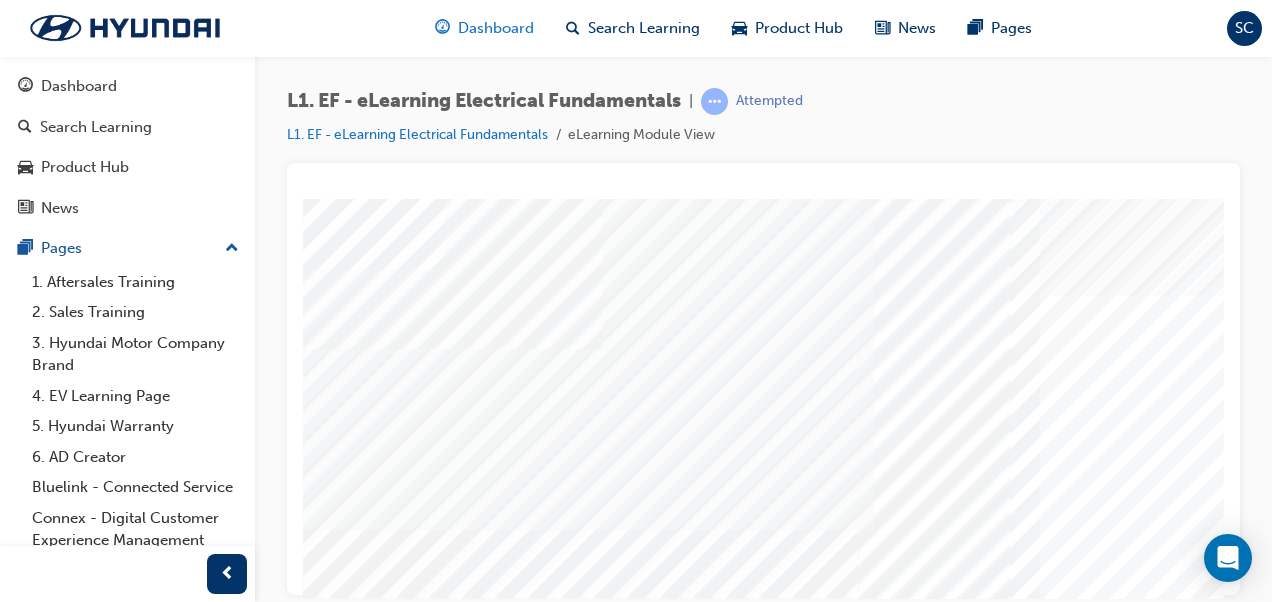 click on "Dashboard" at bounding box center (496, 28) 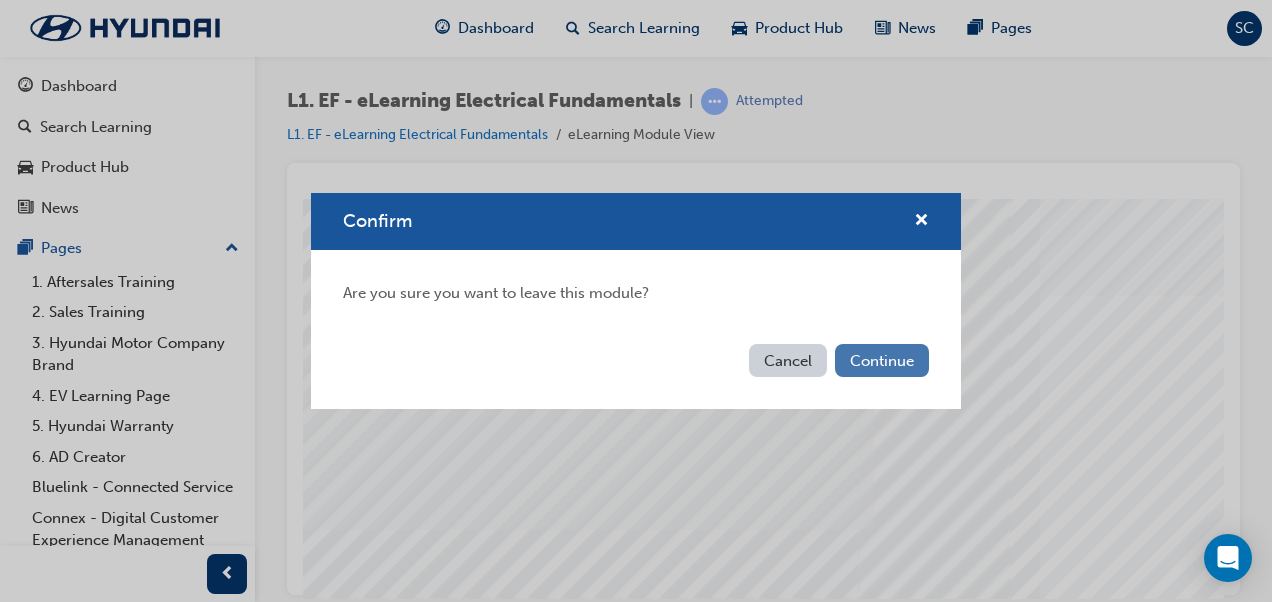 click on "Continue" at bounding box center [882, 360] 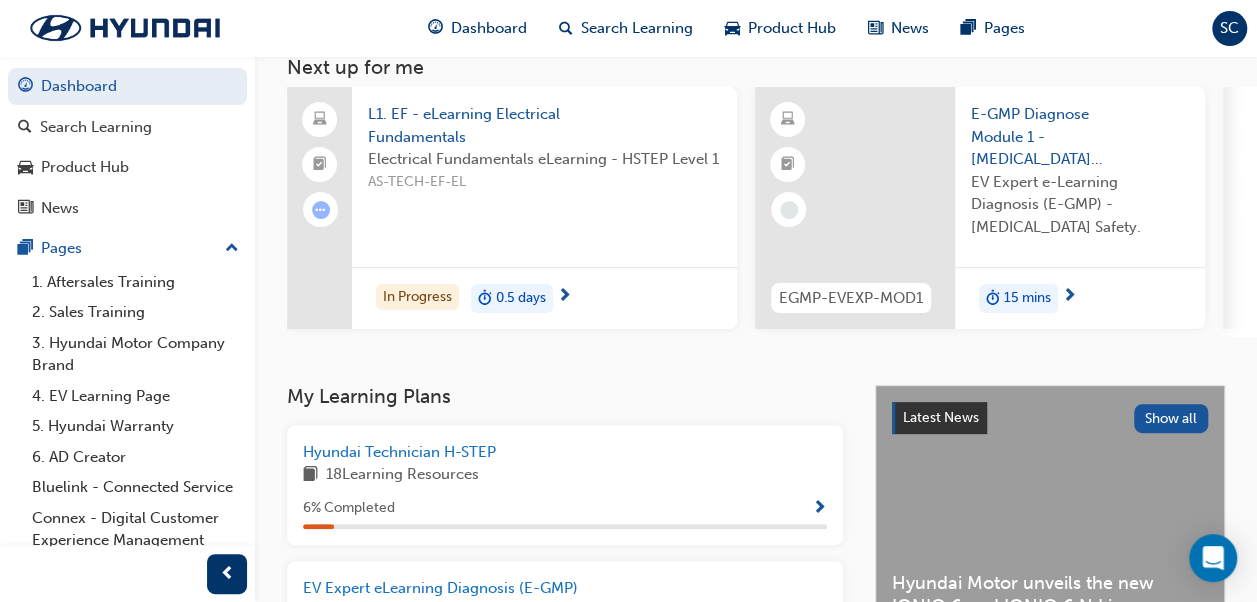 scroll, scrollTop: 0, scrollLeft: 0, axis: both 